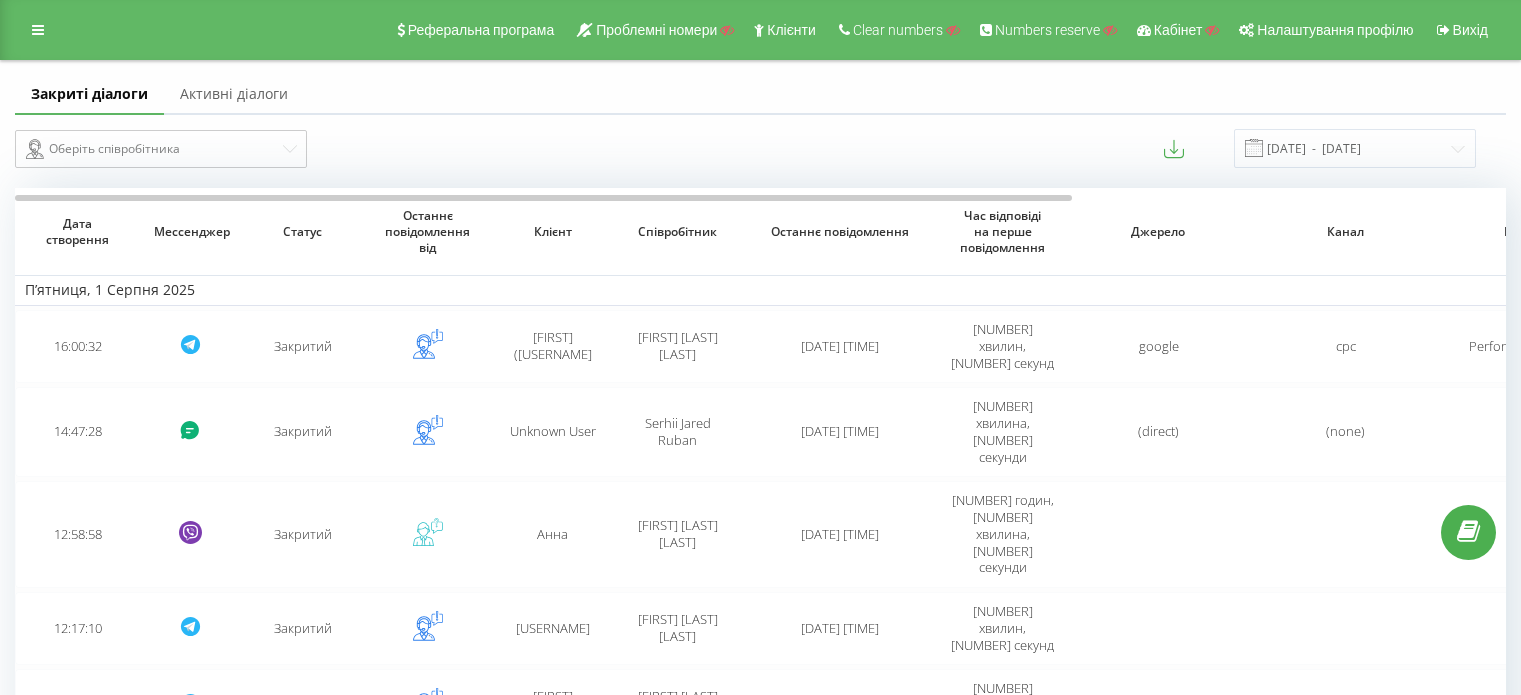 scroll, scrollTop: 0, scrollLeft: 0, axis: both 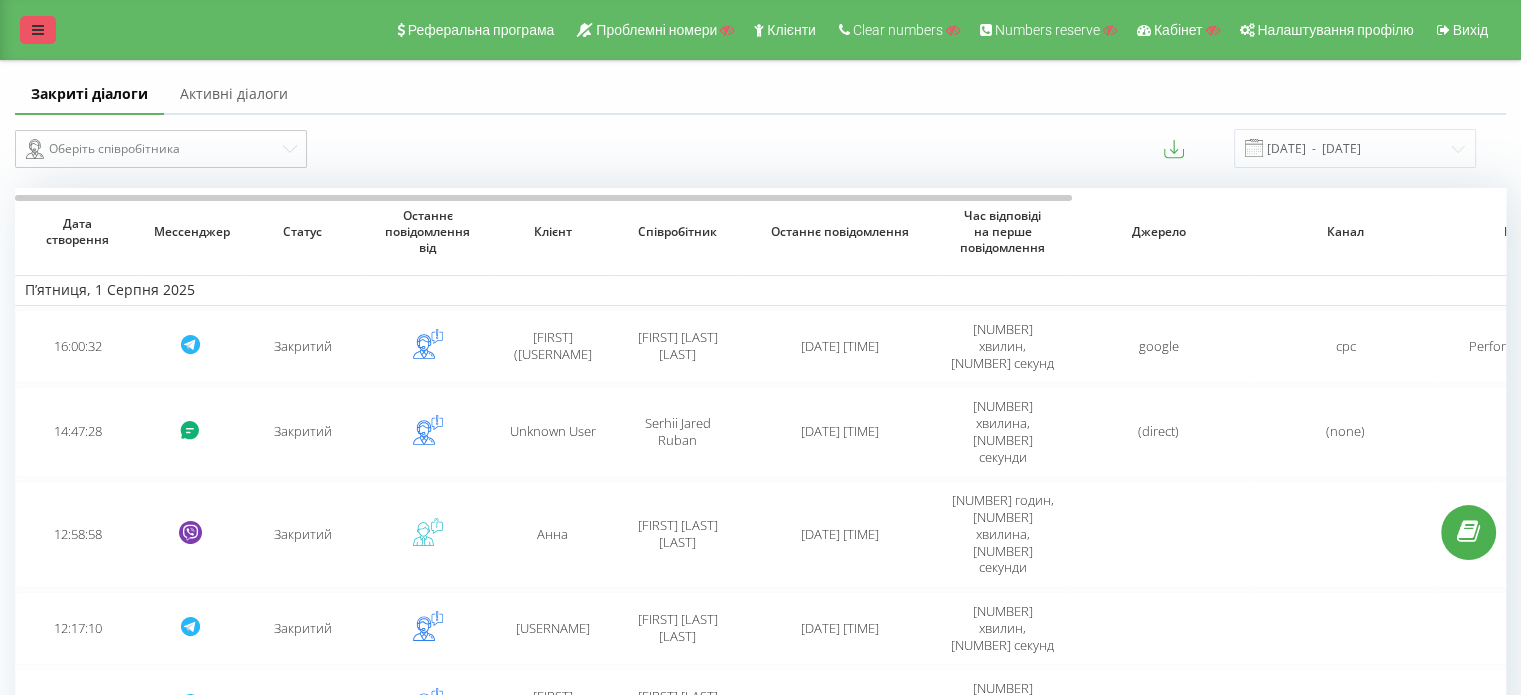click at bounding box center (38, 30) 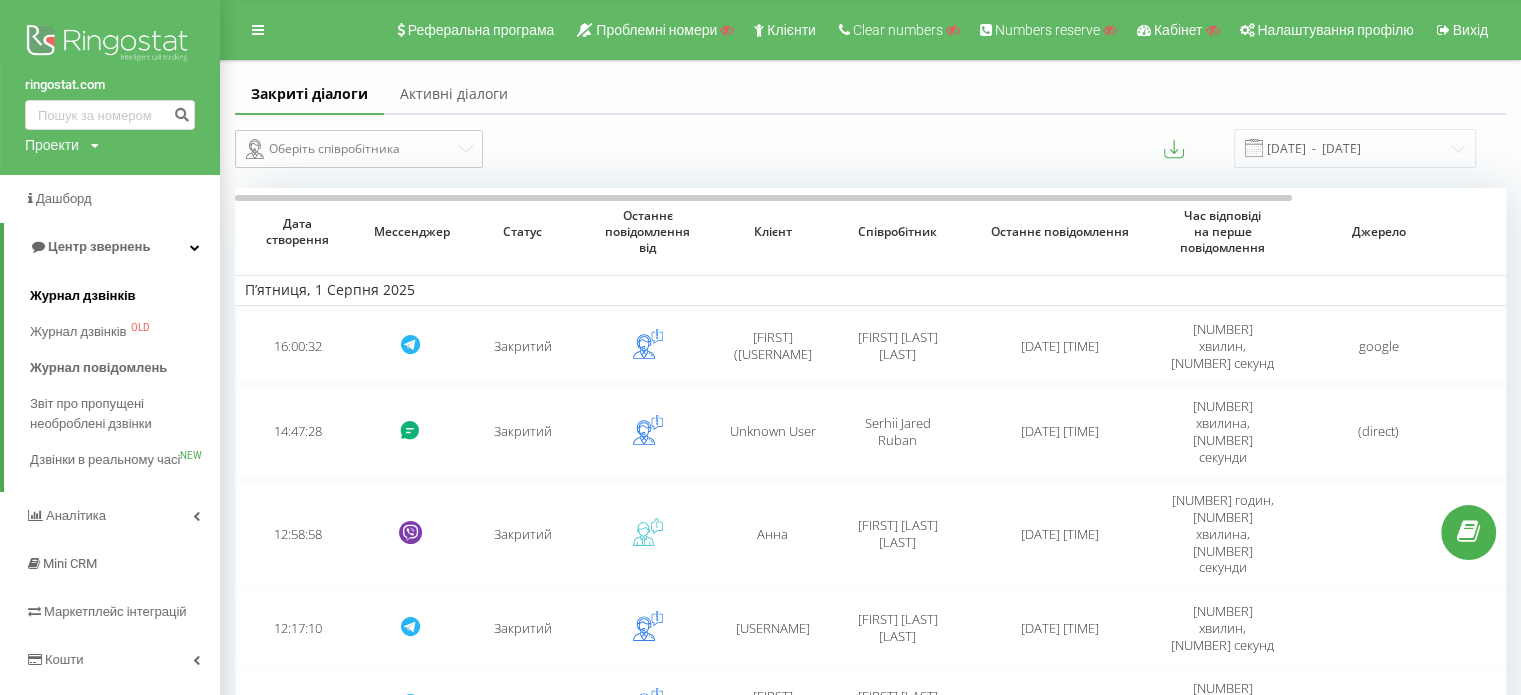 click on "Журнал дзвінків" at bounding box center [83, 296] 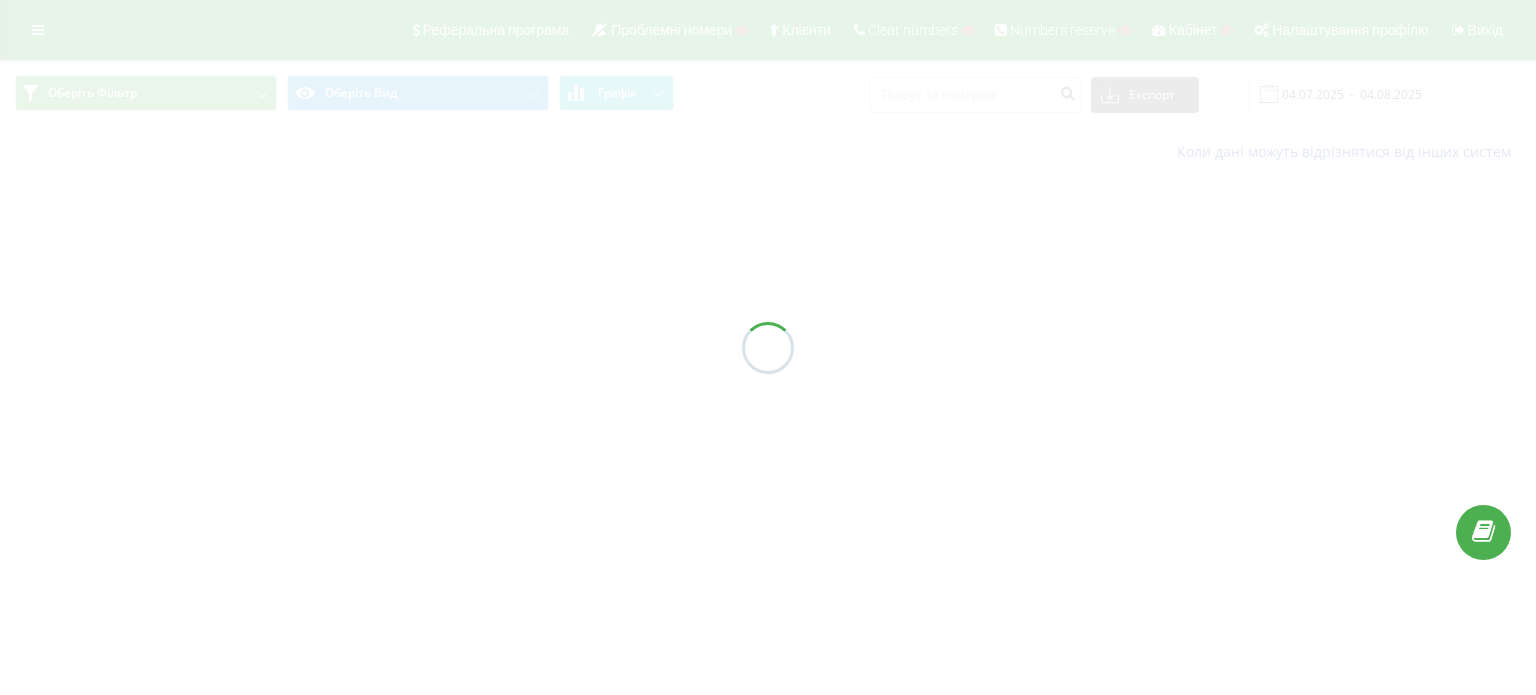 scroll, scrollTop: 0, scrollLeft: 0, axis: both 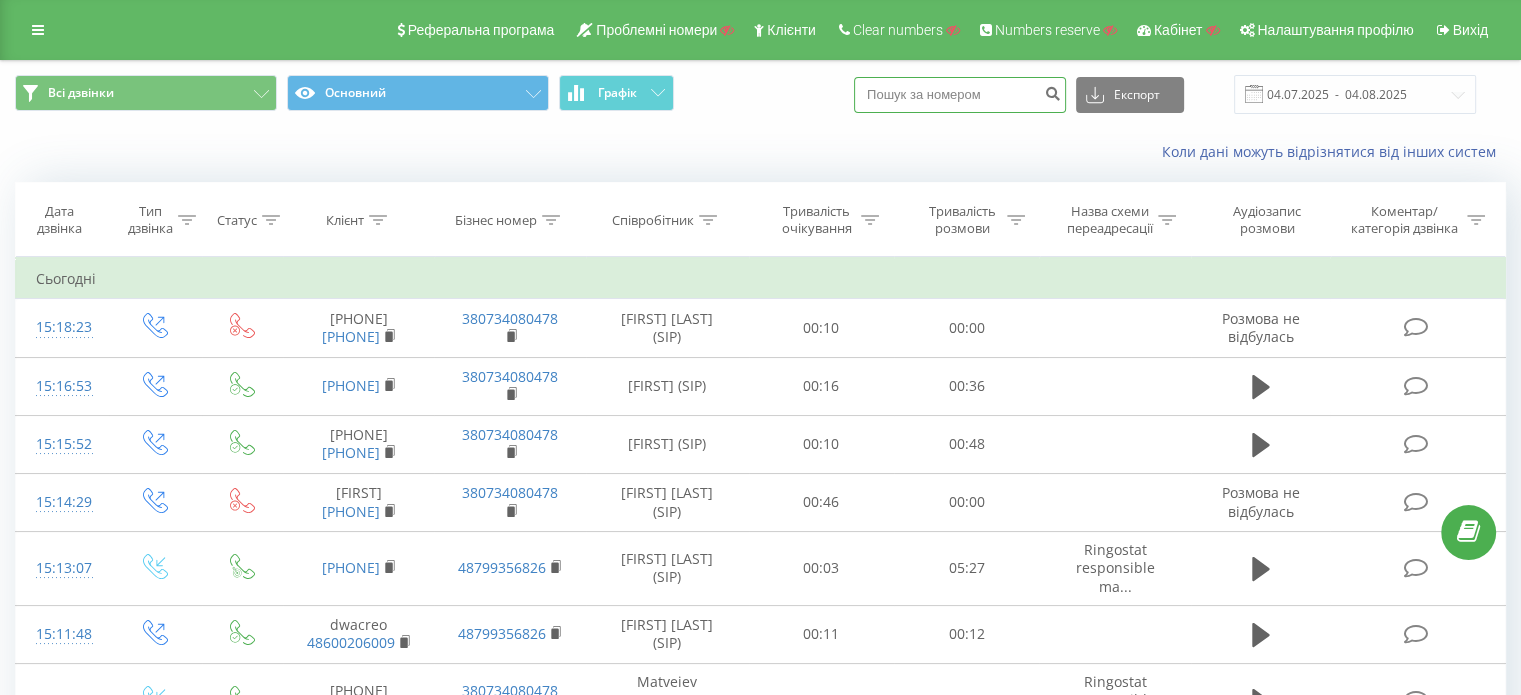 click at bounding box center (960, 95) 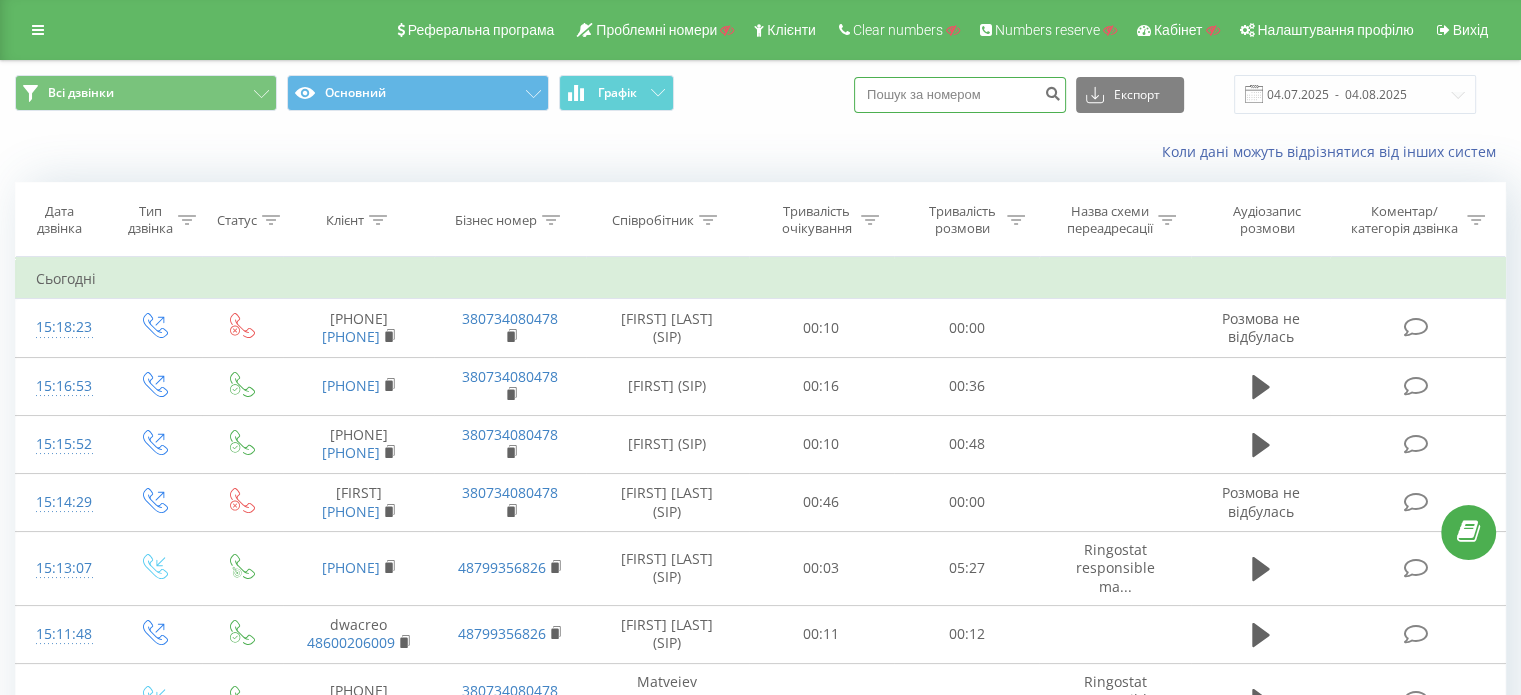 paste on "35799955127" 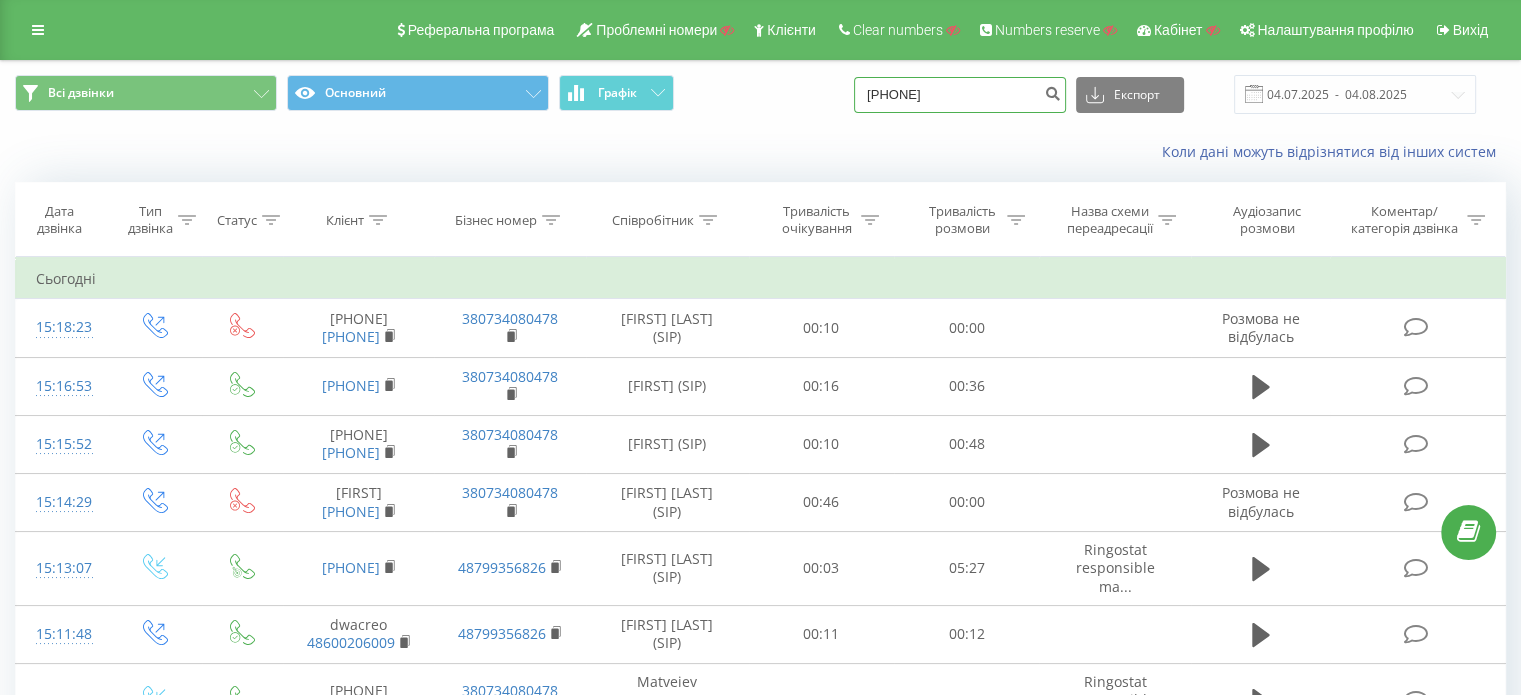 type on "35799955127" 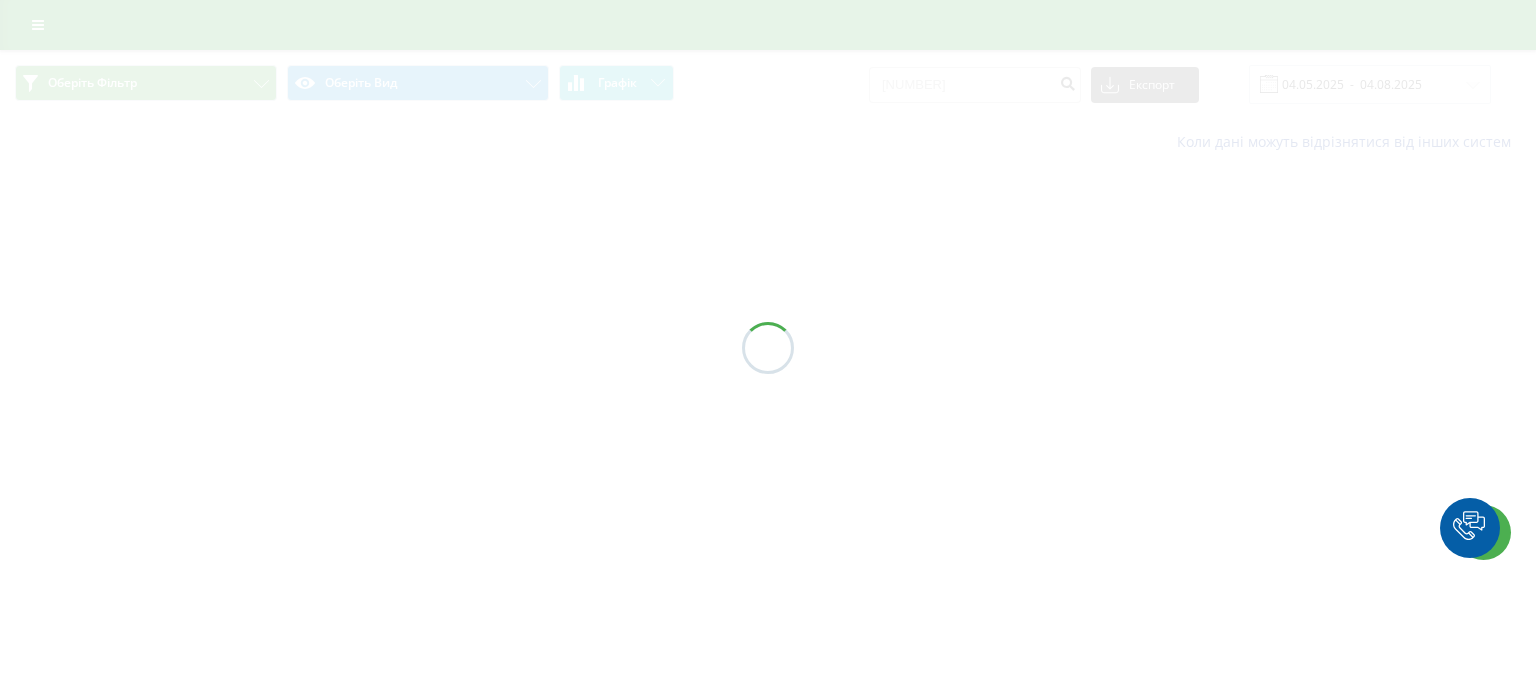 scroll, scrollTop: 0, scrollLeft: 0, axis: both 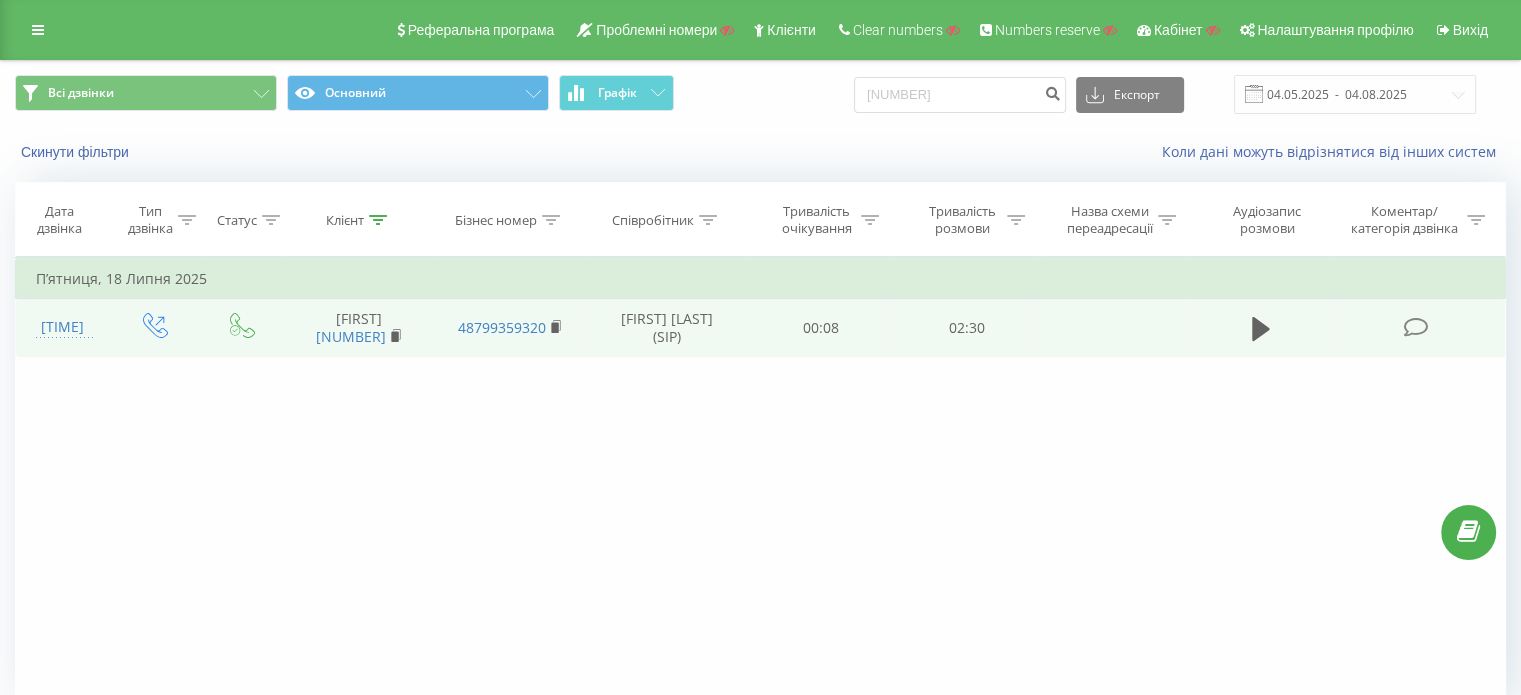 click at bounding box center (1415, 327) 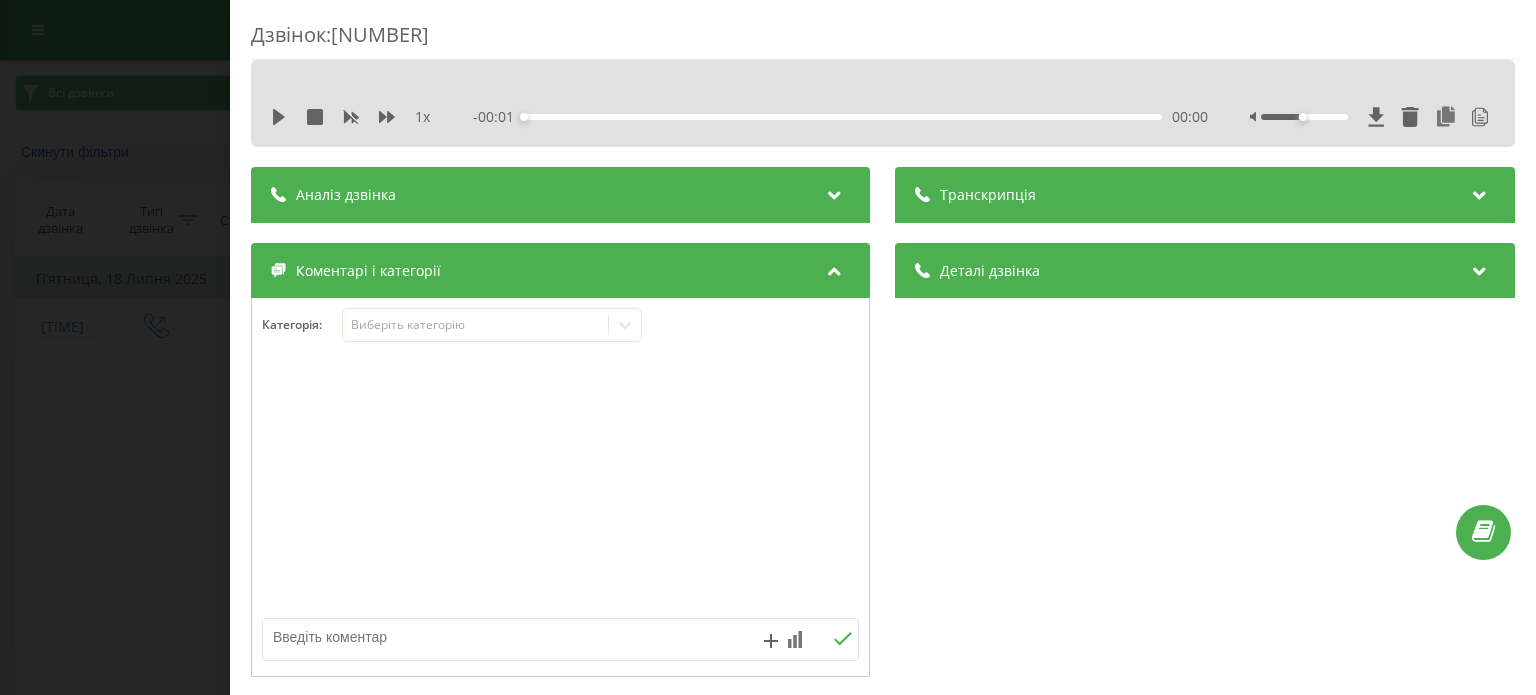 click on "Транскрипція" at bounding box center [1205, 195] 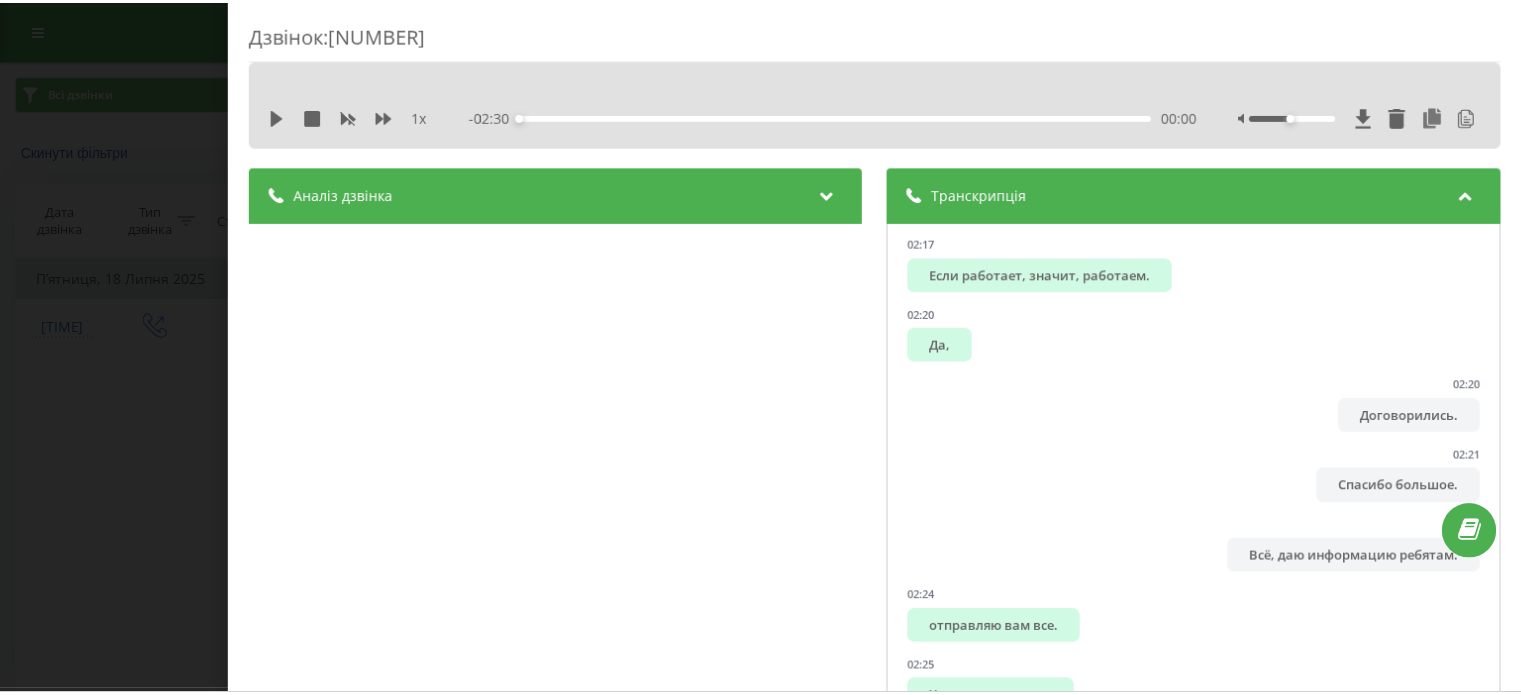 scroll, scrollTop: 3742, scrollLeft: 0, axis: vertical 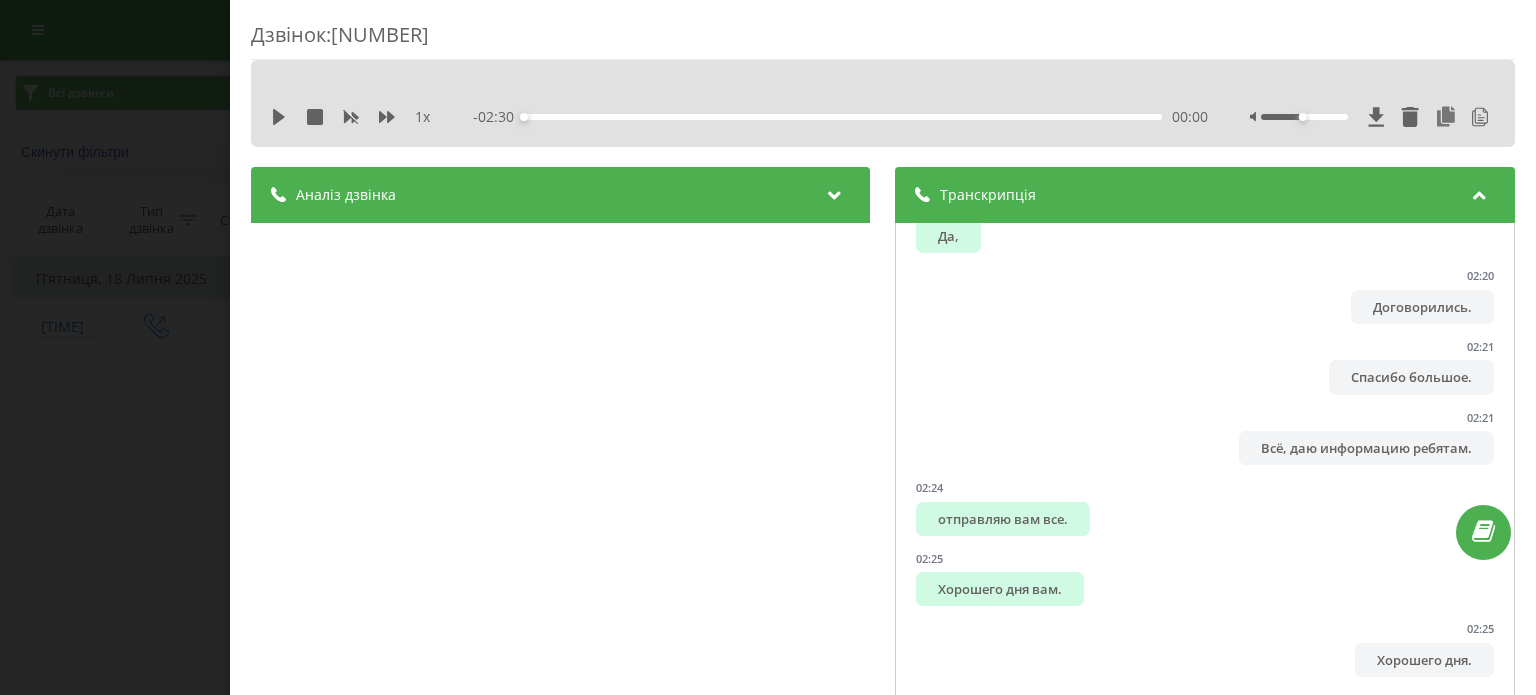 click on "Дзвінок :  1752843984.47590   1 x  - 02:30 00:00   00:00   Транскрипція 00:01 Алло. 00:01 Здравствуйте. 00:03 Добрый день. 00:03 Меня зовут Полина, звоню вам из компании Ringostat. 00:07 Вы у нас оставили регистрацию для Dinner.ai? 00:09 Всё, так есть. 00:11 Всё правильно, да. 00:12 Окей, супер. 00:14 Тогда расскажите, чем мы вас заинтересовали? 00:17 Смотрите, просто смотрим, какие есть предложения по IP-телефонии. 00:23 Как раз хотел передать вас техническим ребятам в работу, чтобы они посмотрели, что у вас есть, что нам может подойти, что нет. 00:31 У нас сервис по бронированию столиков в ресторанах, вот. 00:36 00:43 00:52 00:58 01:03 И." at bounding box center (768, 347) 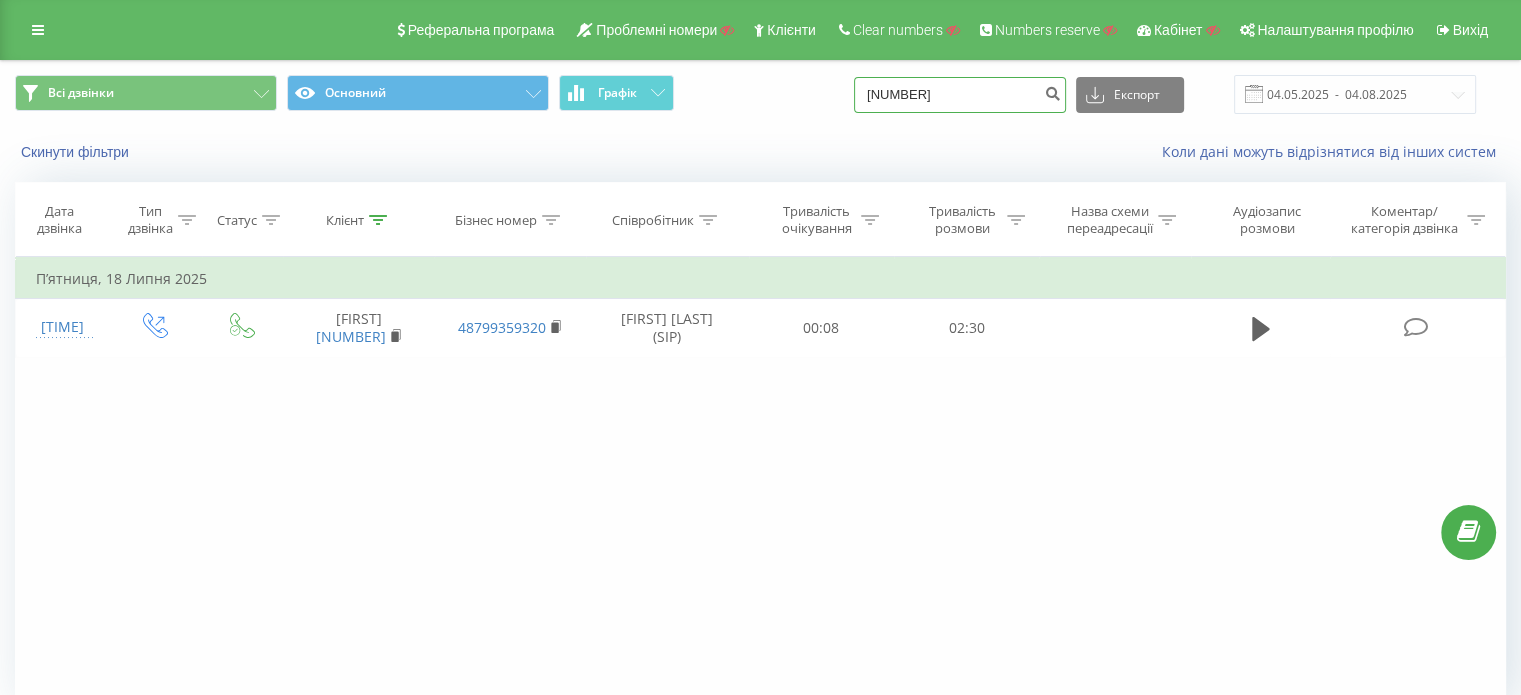click on "[PHONE]" at bounding box center [960, 95] 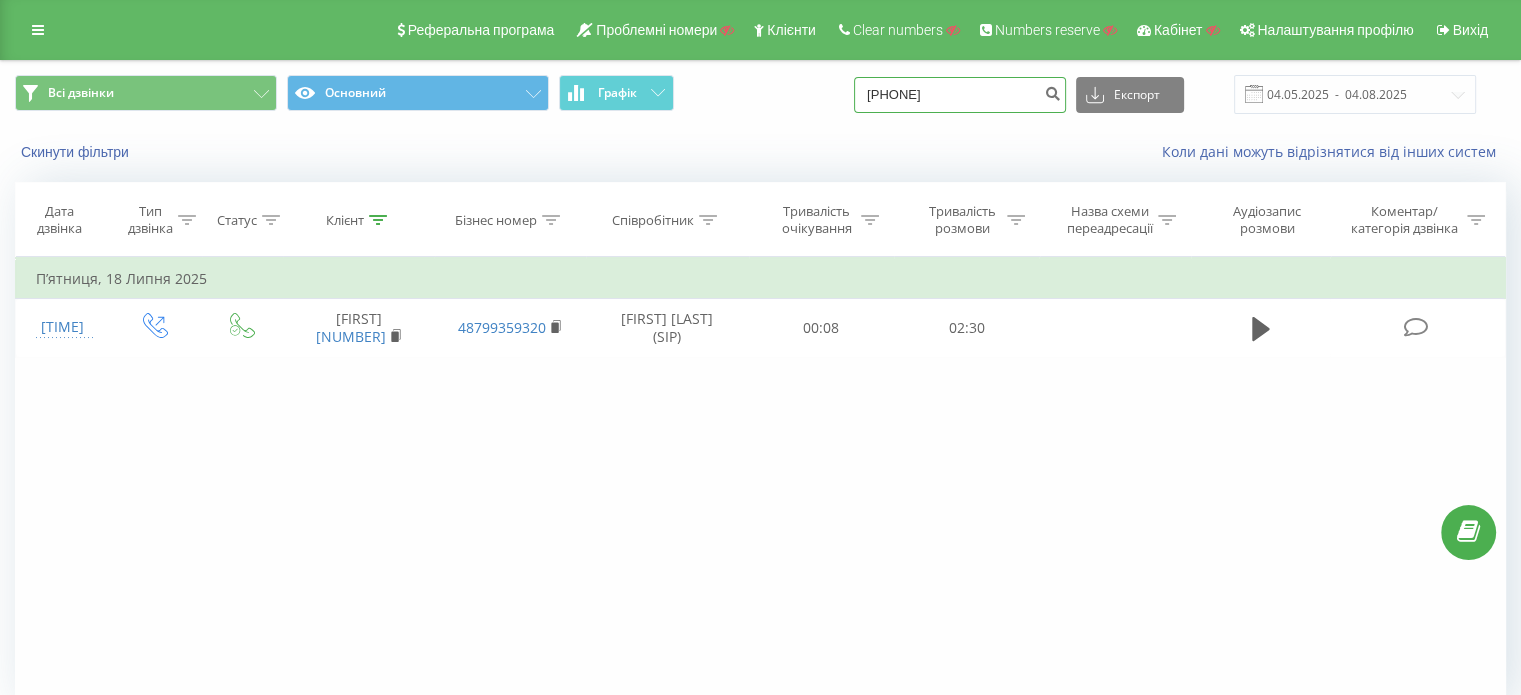 type on "380504560977" 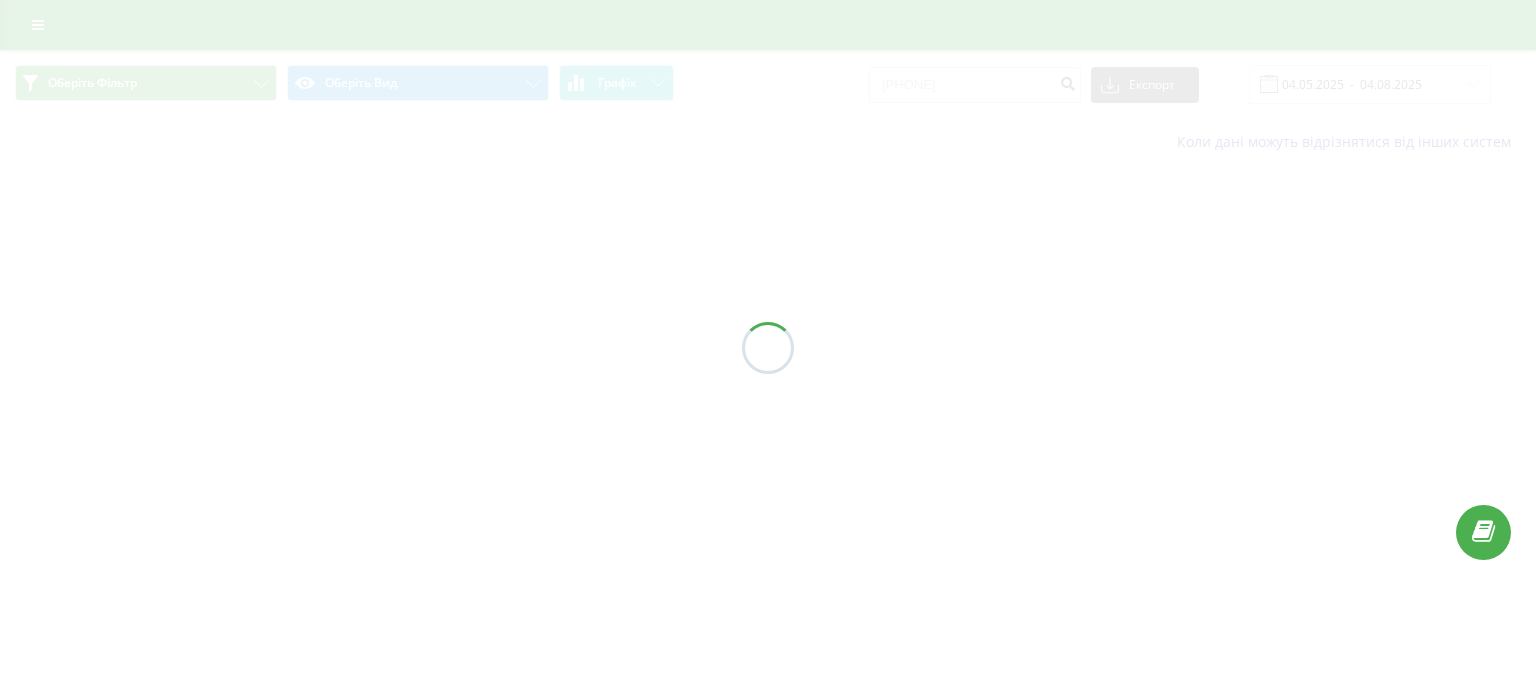 scroll, scrollTop: 0, scrollLeft: 0, axis: both 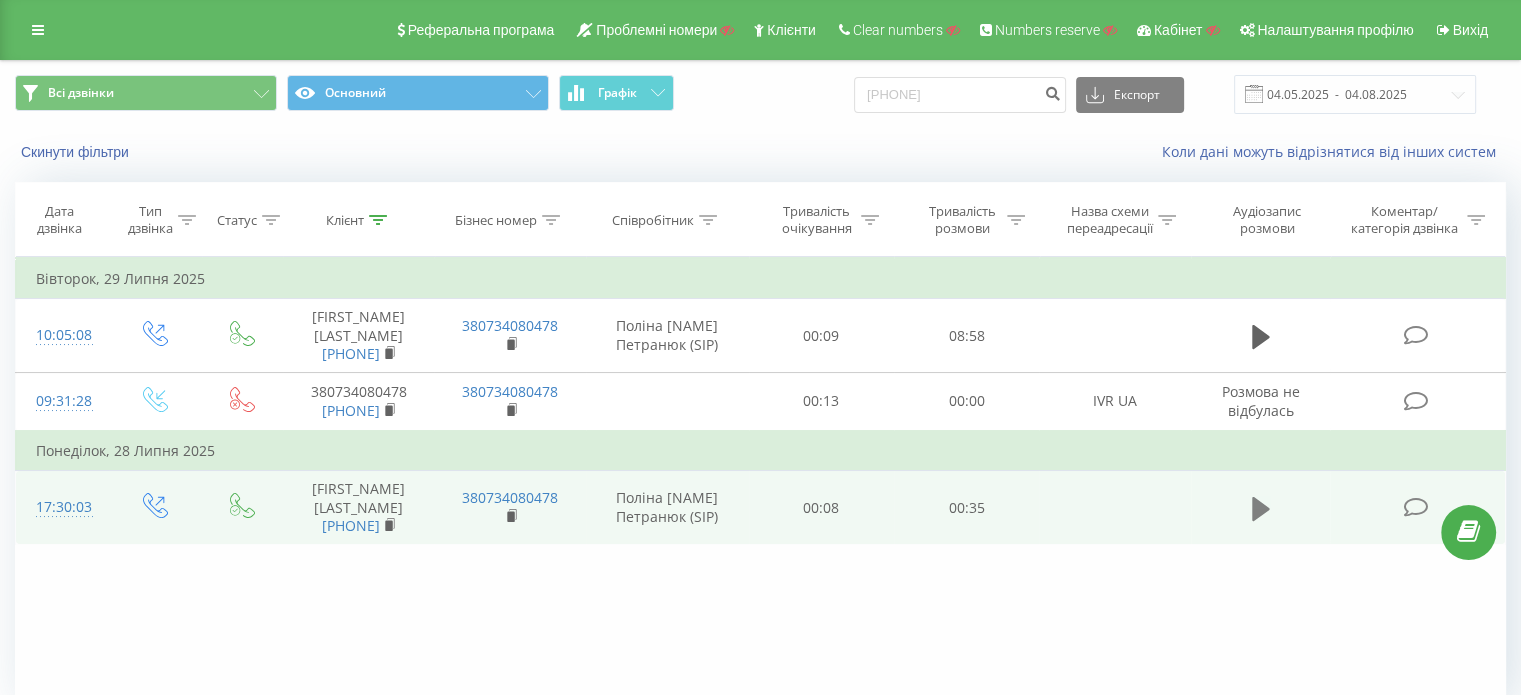 click 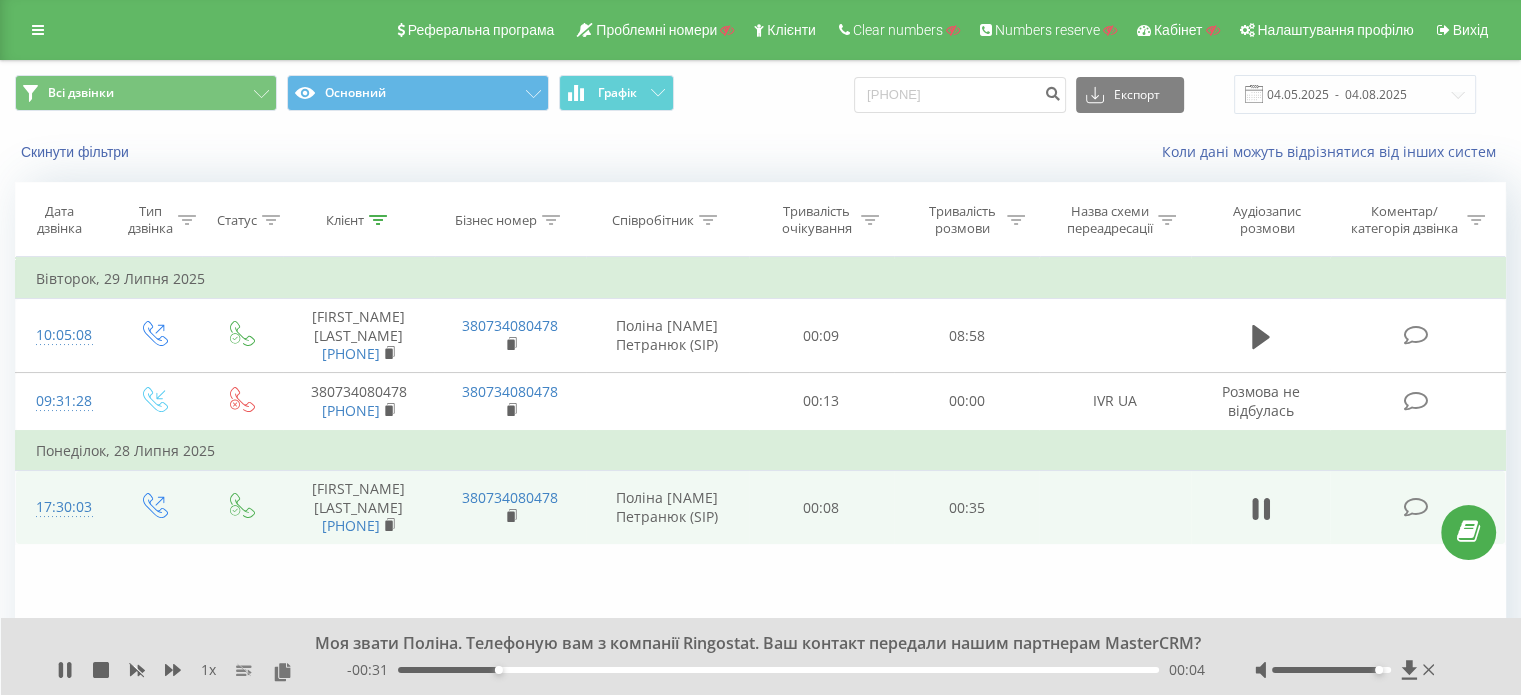 drag, startPoint x: 1327, startPoint y: 670, endPoint x: 1380, endPoint y: 670, distance: 53 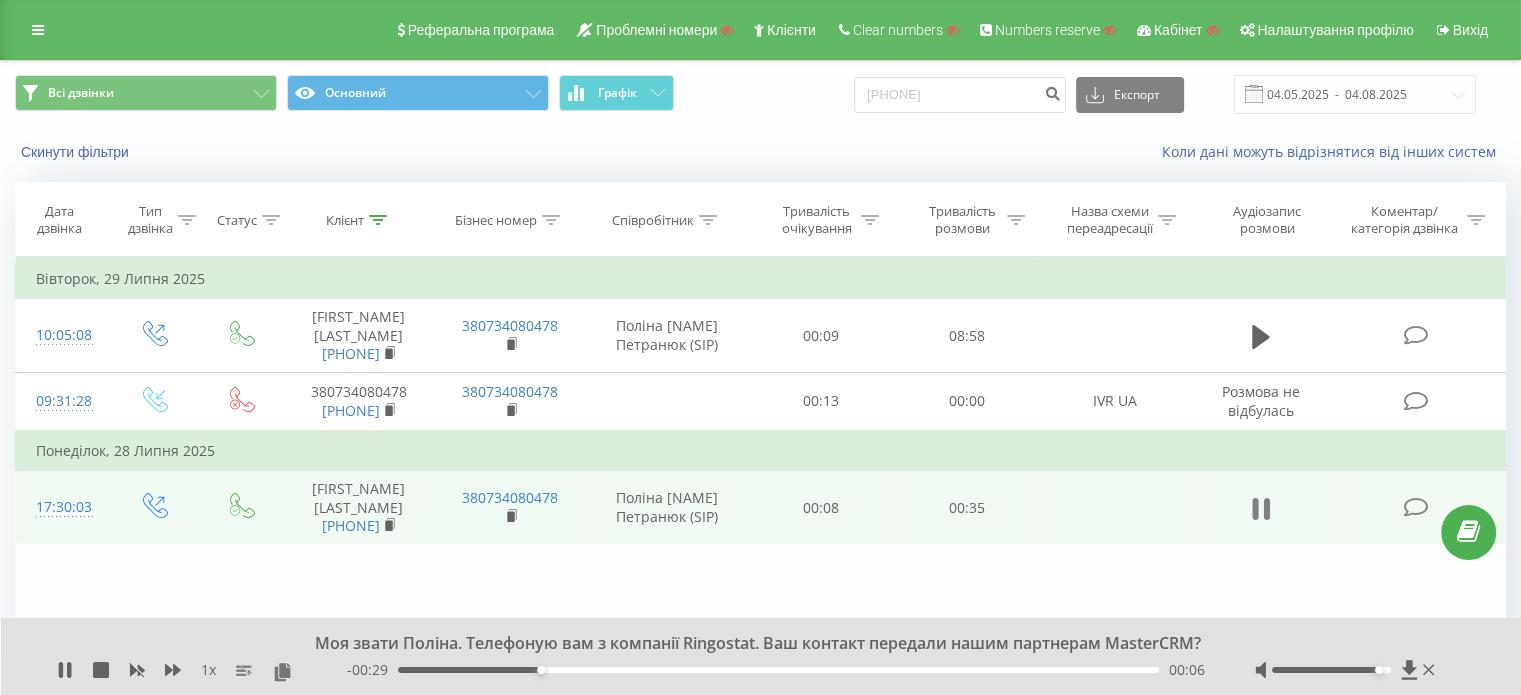 click 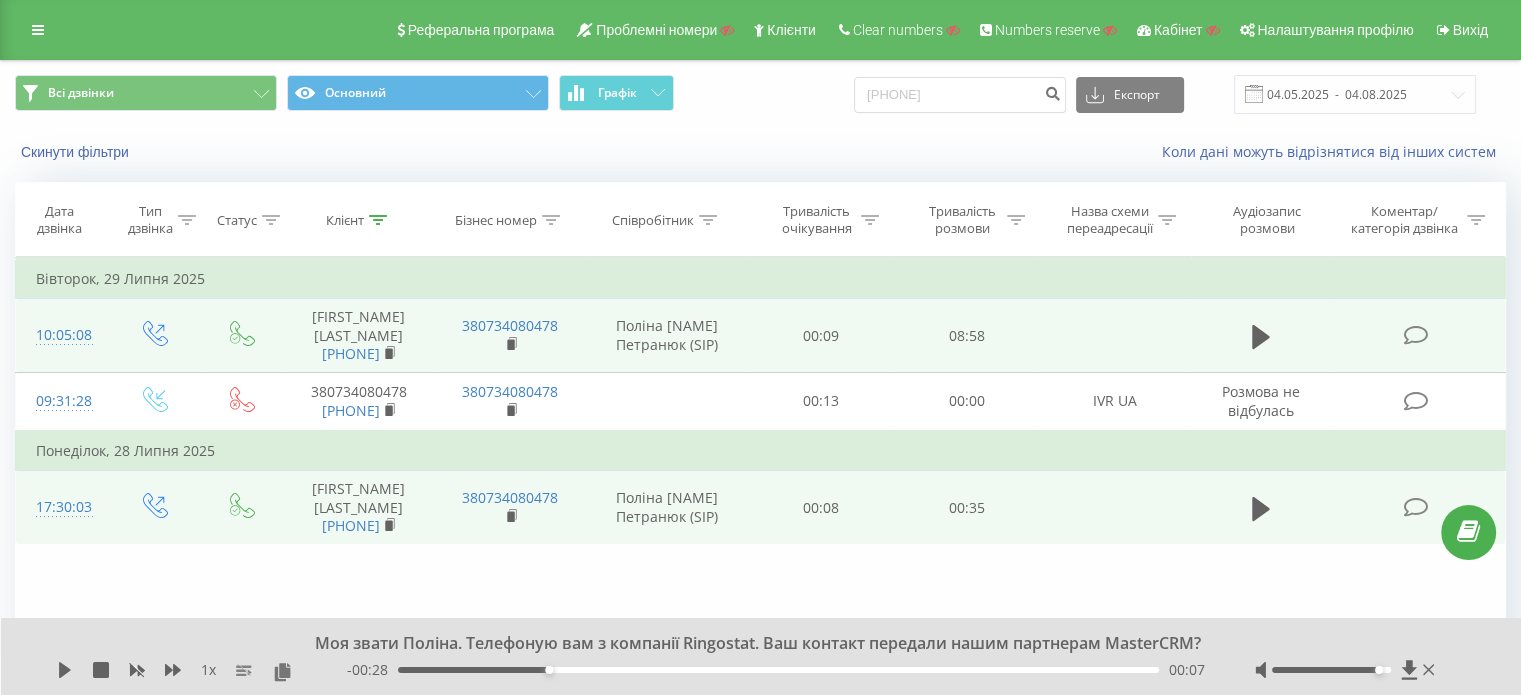 click at bounding box center (1415, 335) 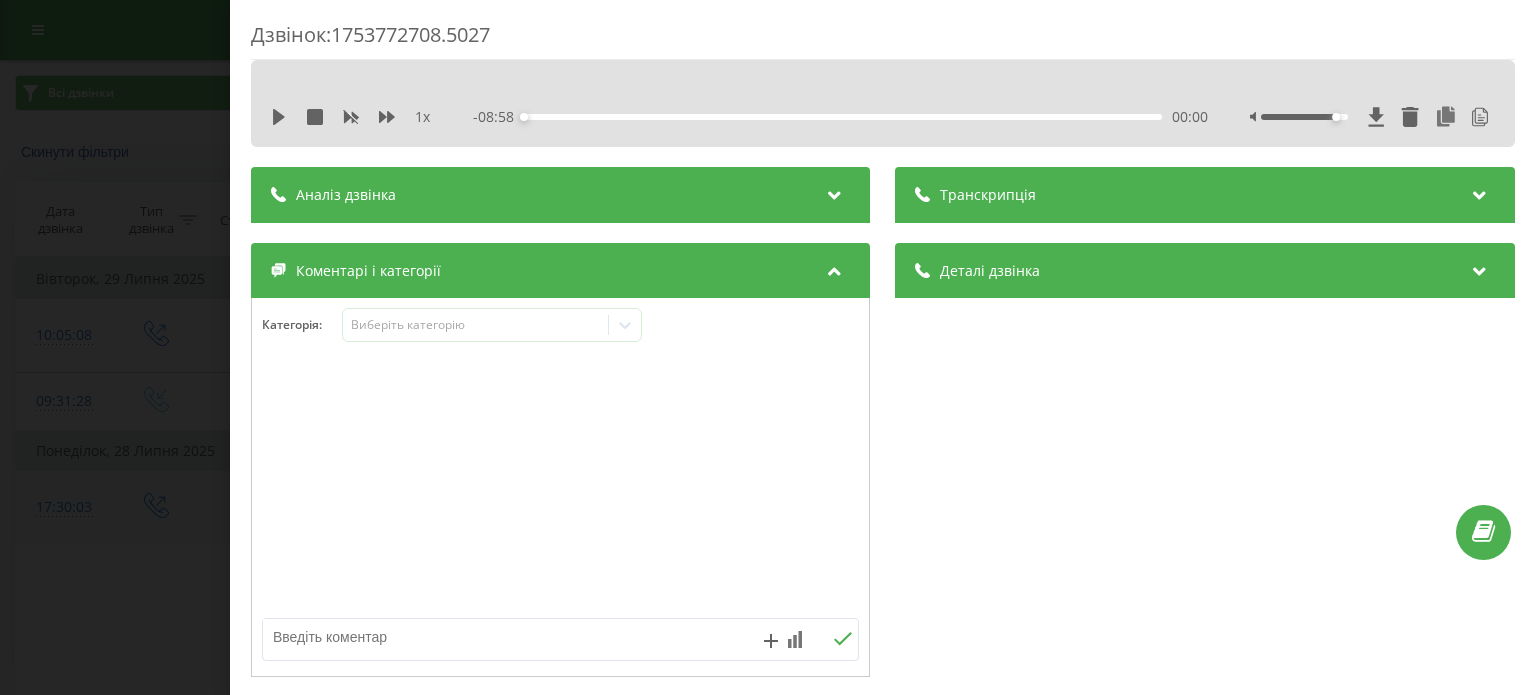 click on "Транскрипція" at bounding box center [989, 195] 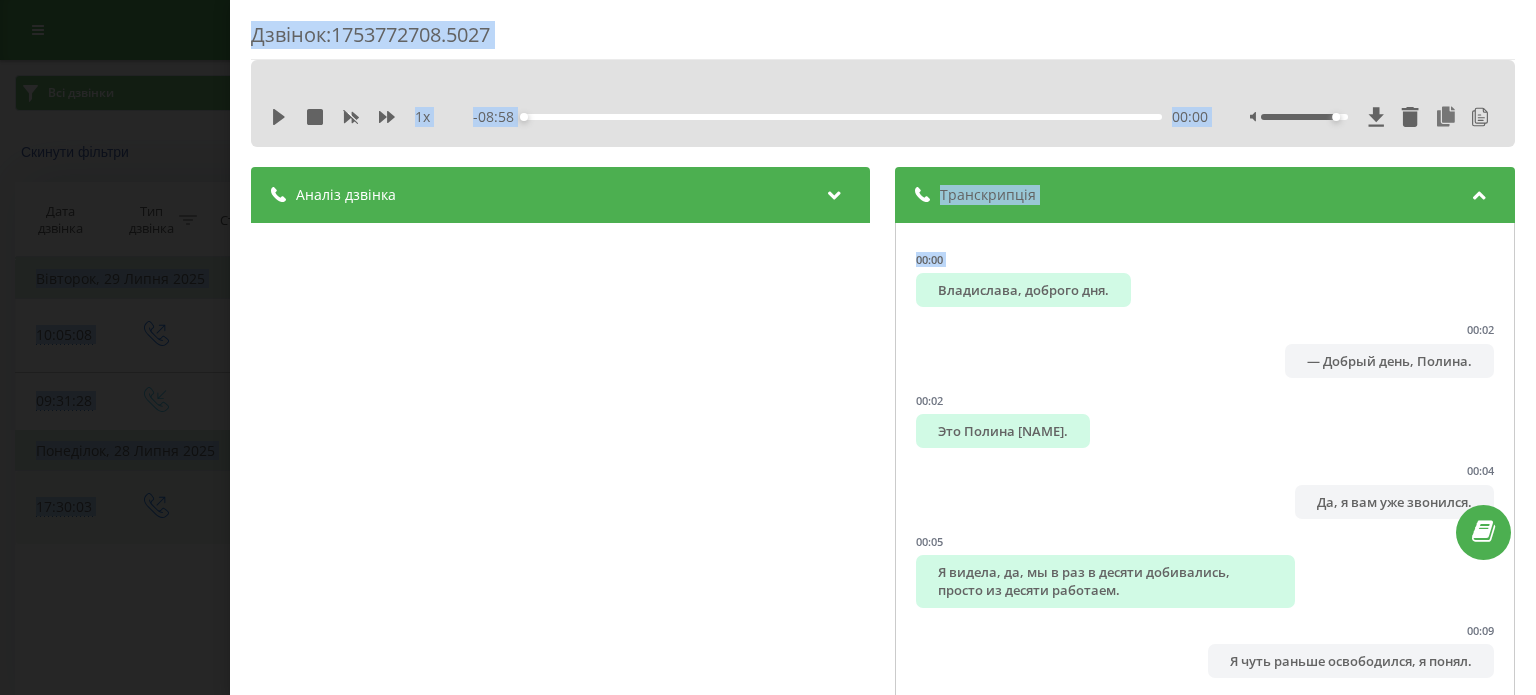 scroll, scrollTop: 165, scrollLeft: 0, axis: vertical 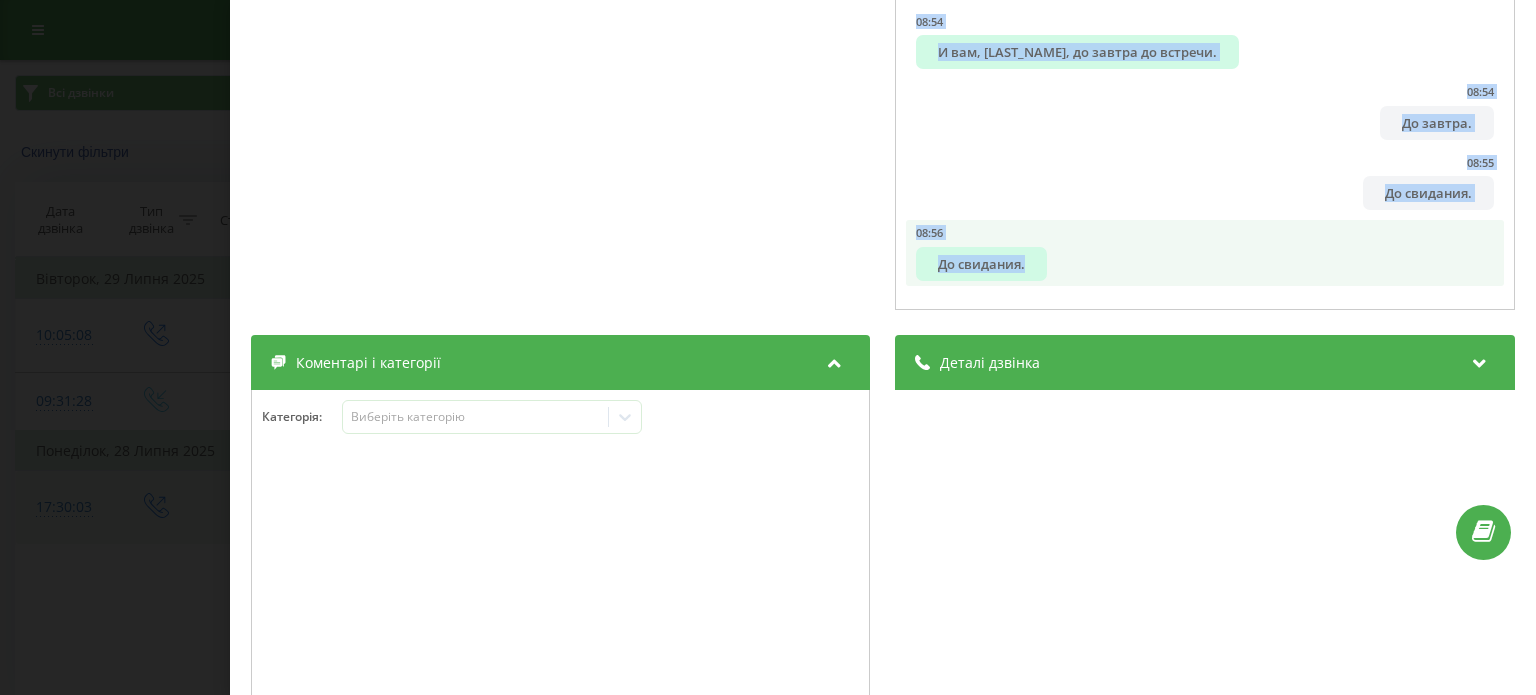 drag, startPoint x: 905, startPoint y: 286, endPoint x: 1067, endPoint y: 267, distance: 163.1104 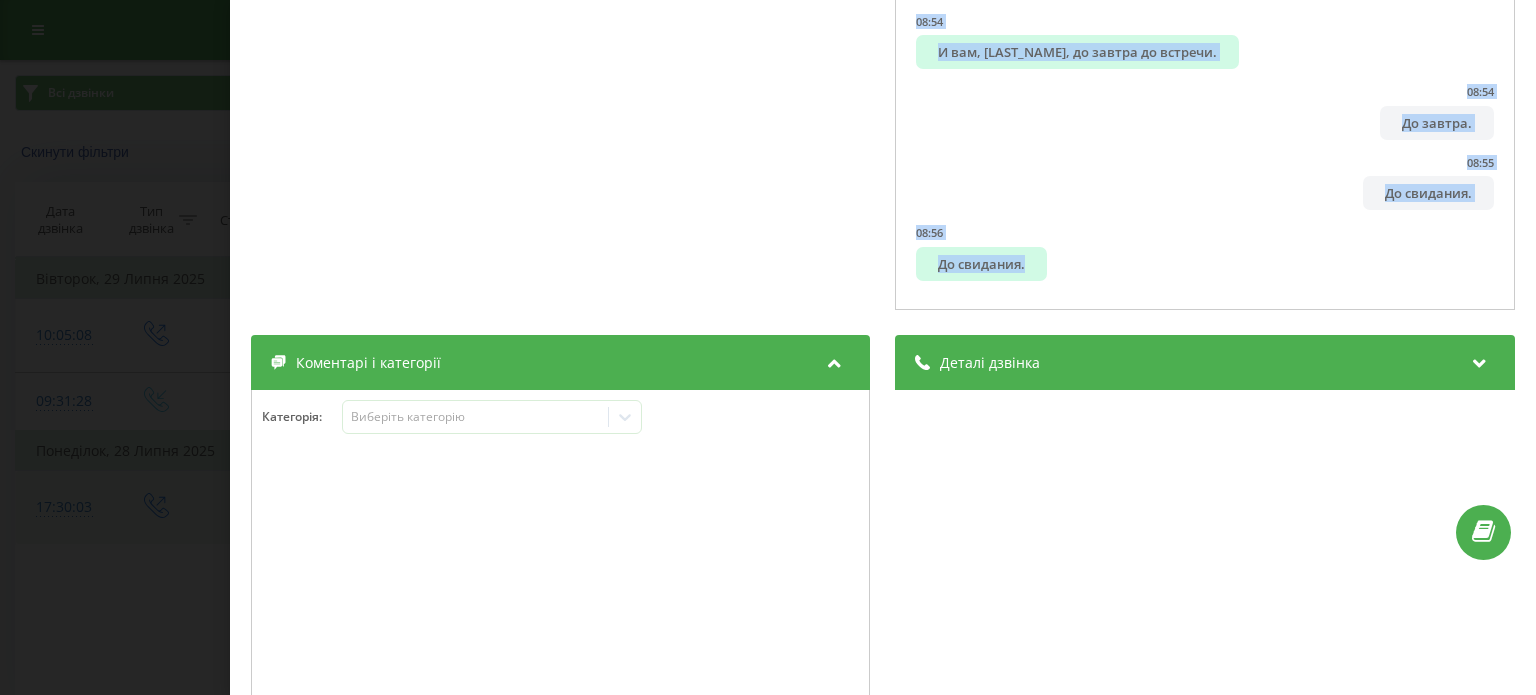 click on "Дзвінок :  1753772708.5027   1 x  - 08:58 00:00   00:00   Транскрипція 00:00 Владислава, доброго дня. 00:02 — Добрый день, Полина. 00:02 Это Полина Звингослав. 00:04 Да, я вам уже звонился. 00:05 Я видела, да, мы в раз в десяти добивались, просто из десяти работаем. 00:09 Я чуть раньше освободился, я понял. 00:12 Поняла вас. 00:13 Окей, тогда расскажите, пожалуйста, партнер передал контакты оптимоклассика от CRM. 00:18 А чем бы вы не интересовались? 00:20 Что вам нужно внедрить? 00:22 Смотрите, его с мастерской РМ, сказал, что вы нас набрали, у нас вопрос, что мы хотим для продаж подключить СРМ -ку. 00:26 Угу. 00:32 00:33 00:37 У" at bounding box center [768, 347] 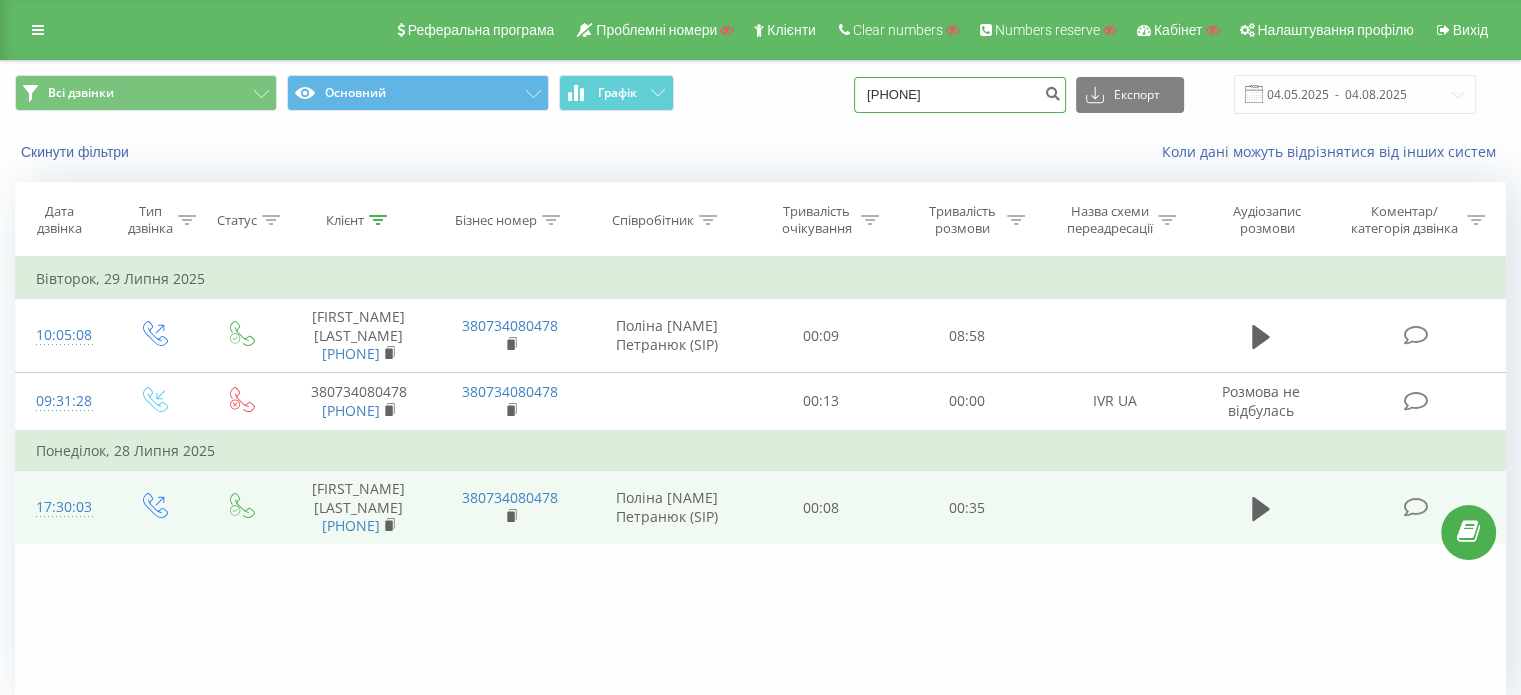 click on "380504560977" at bounding box center [960, 95] 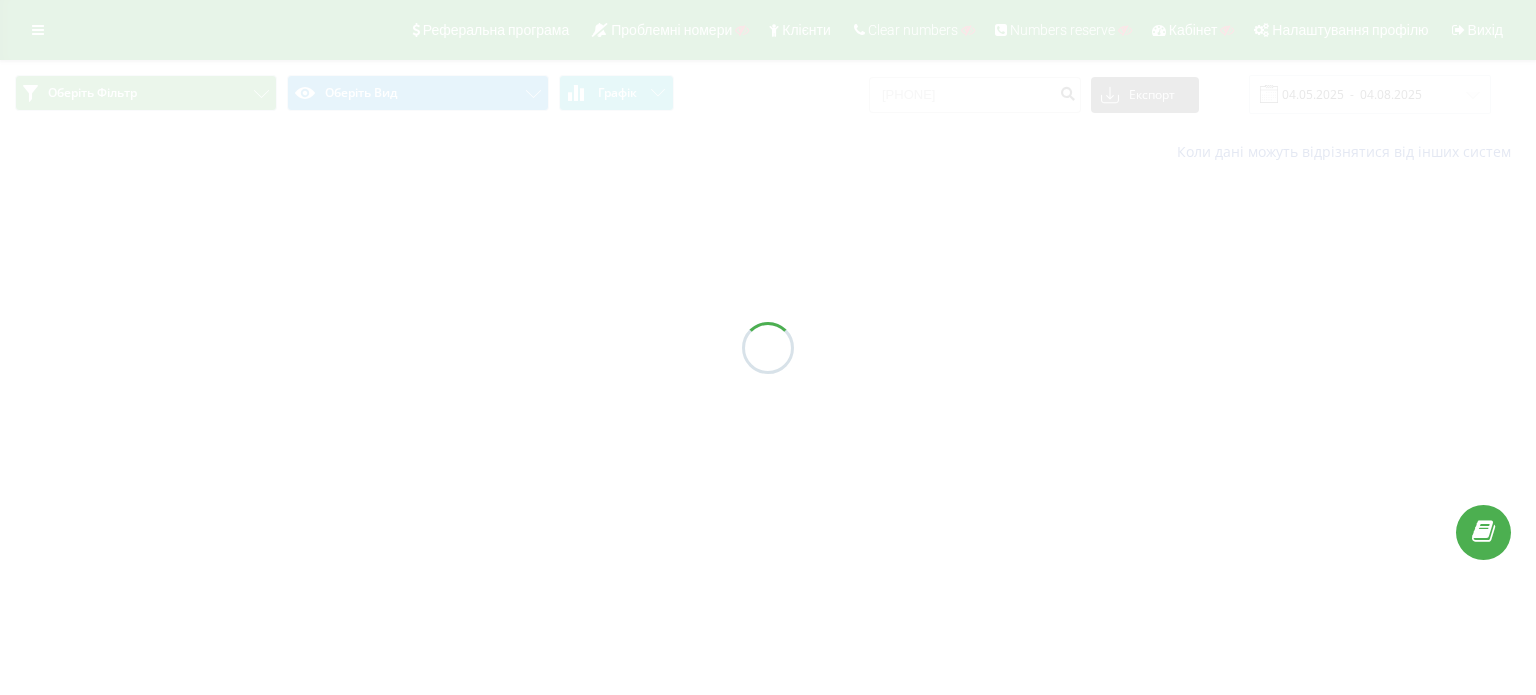 scroll, scrollTop: 0, scrollLeft: 0, axis: both 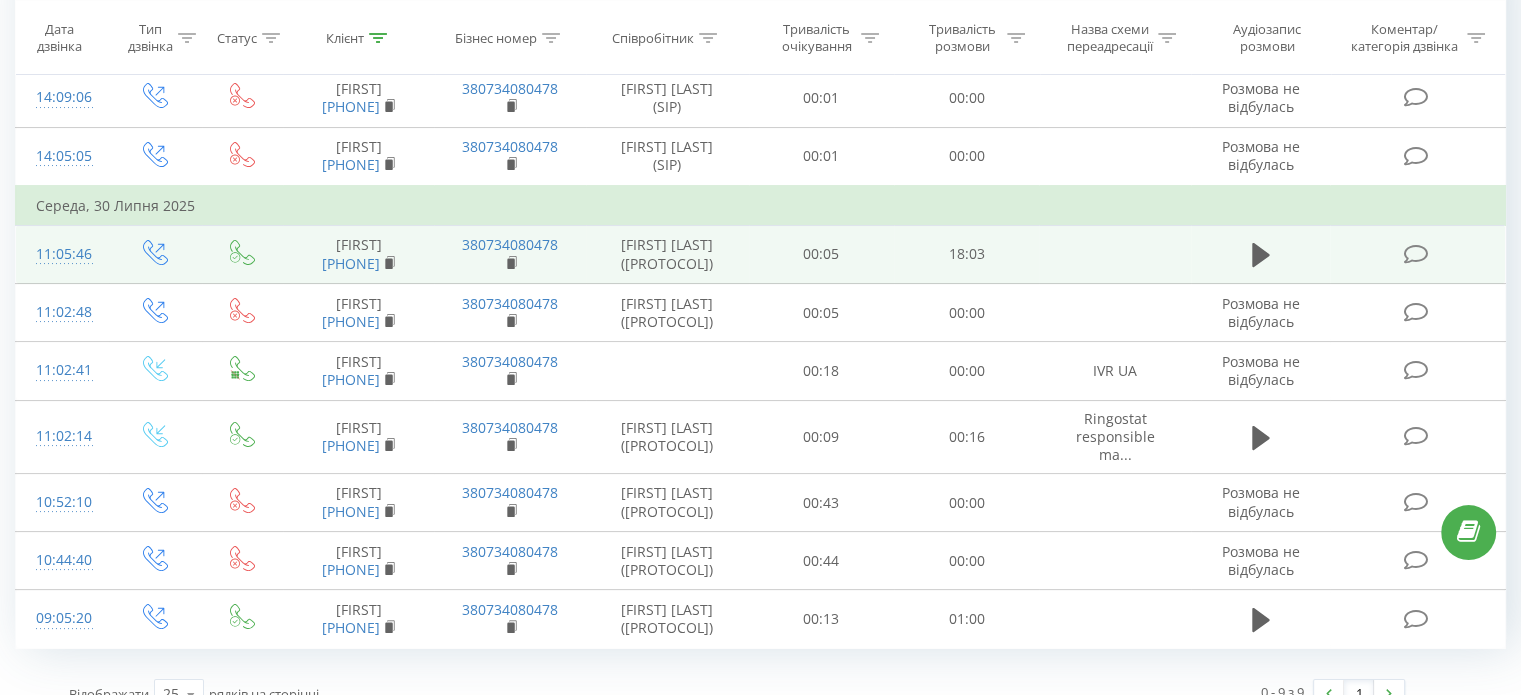 click at bounding box center [1415, 254] 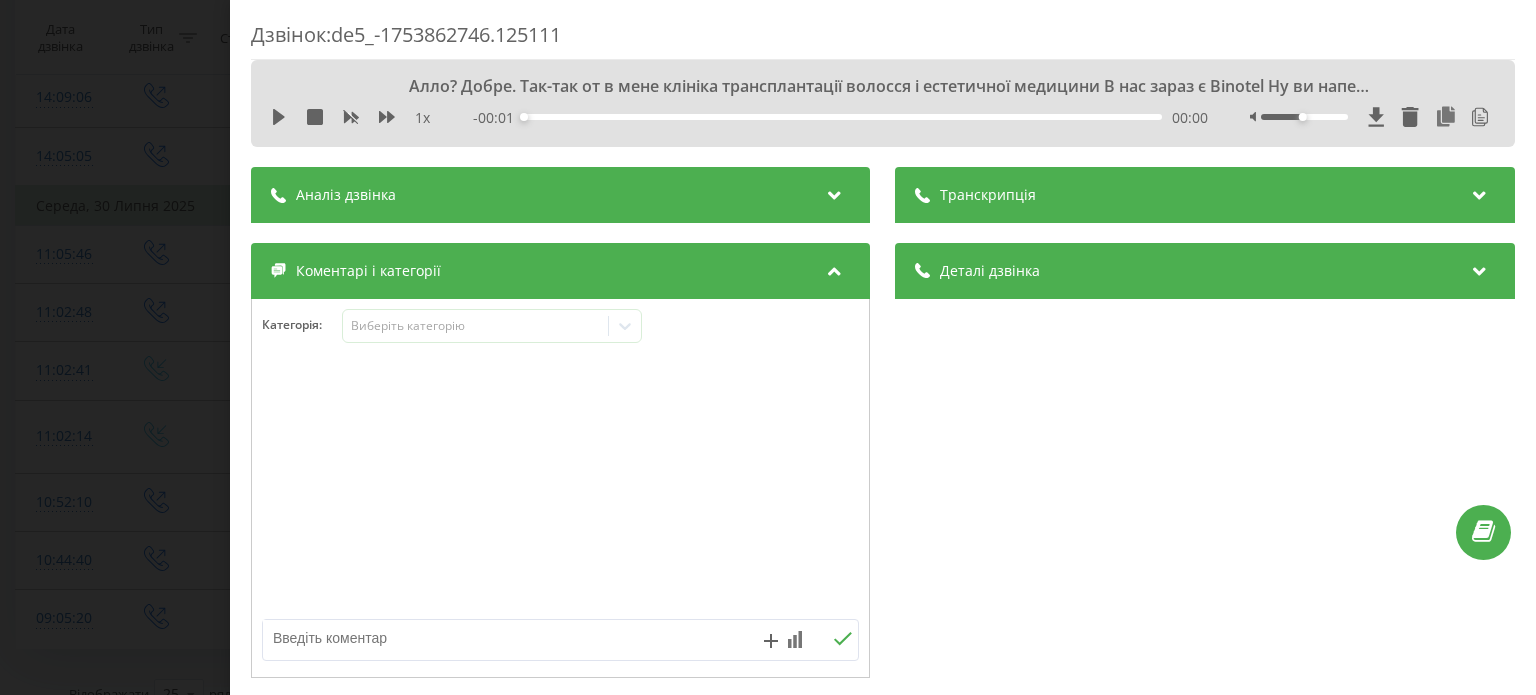click on "Транскрипція" at bounding box center (1205, 195) 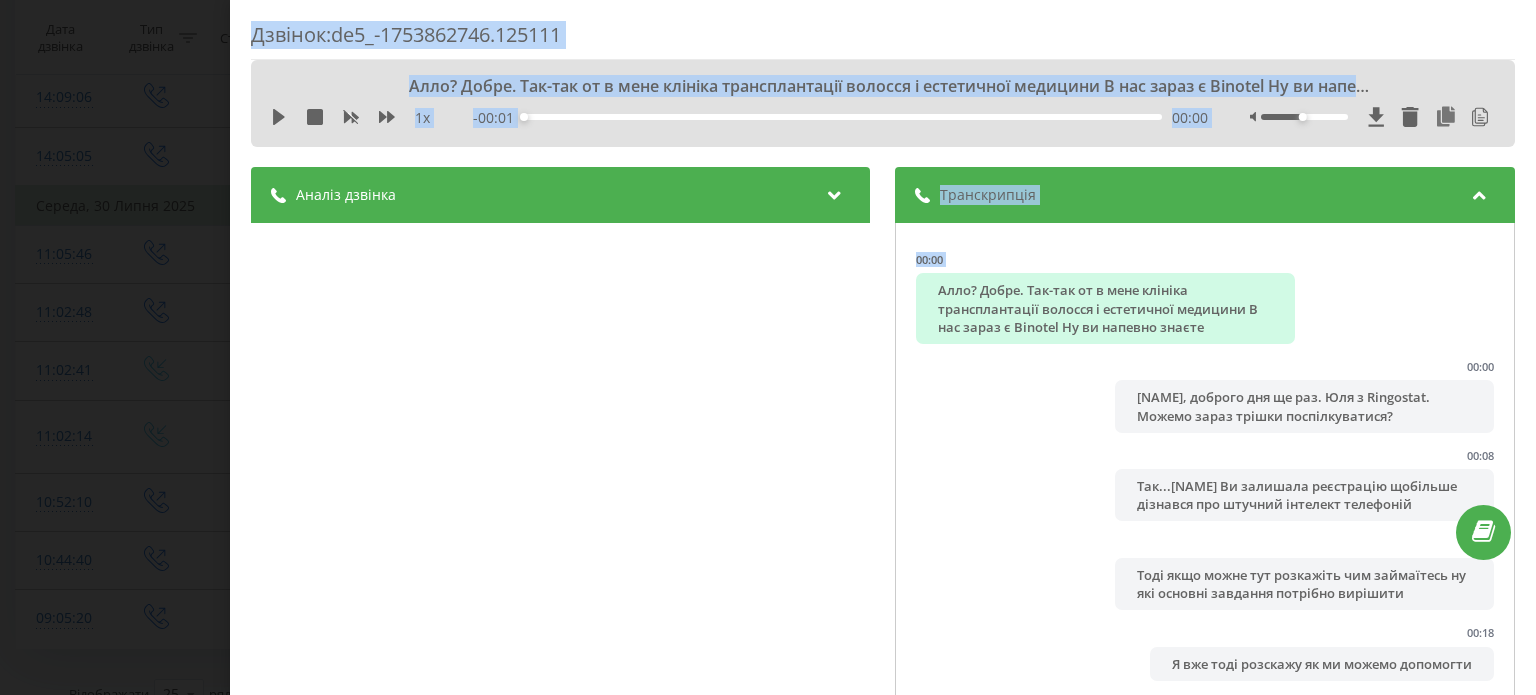 scroll, scrollTop: 223, scrollLeft: 0, axis: vertical 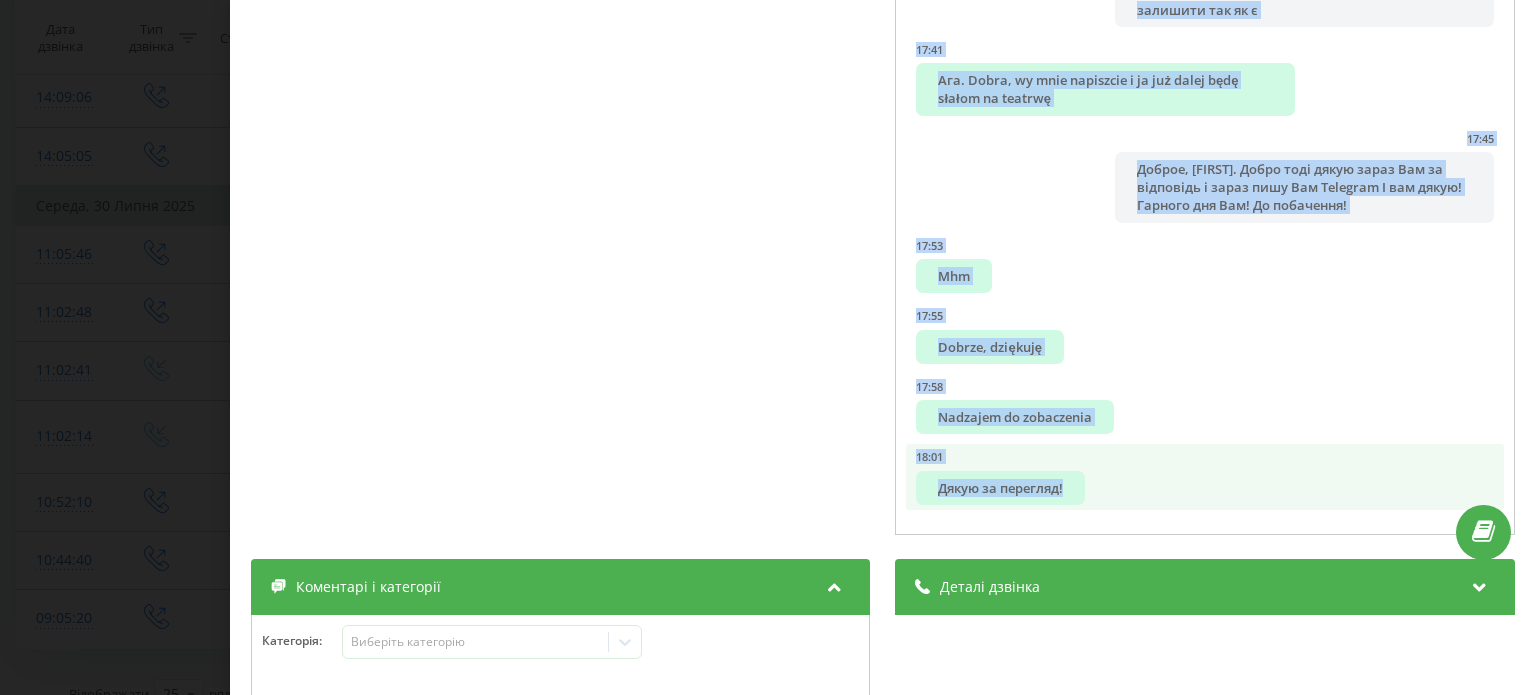 drag, startPoint x: 920, startPoint y: 284, endPoint x: 1149, endPoint y: 486, distance: 305.36044 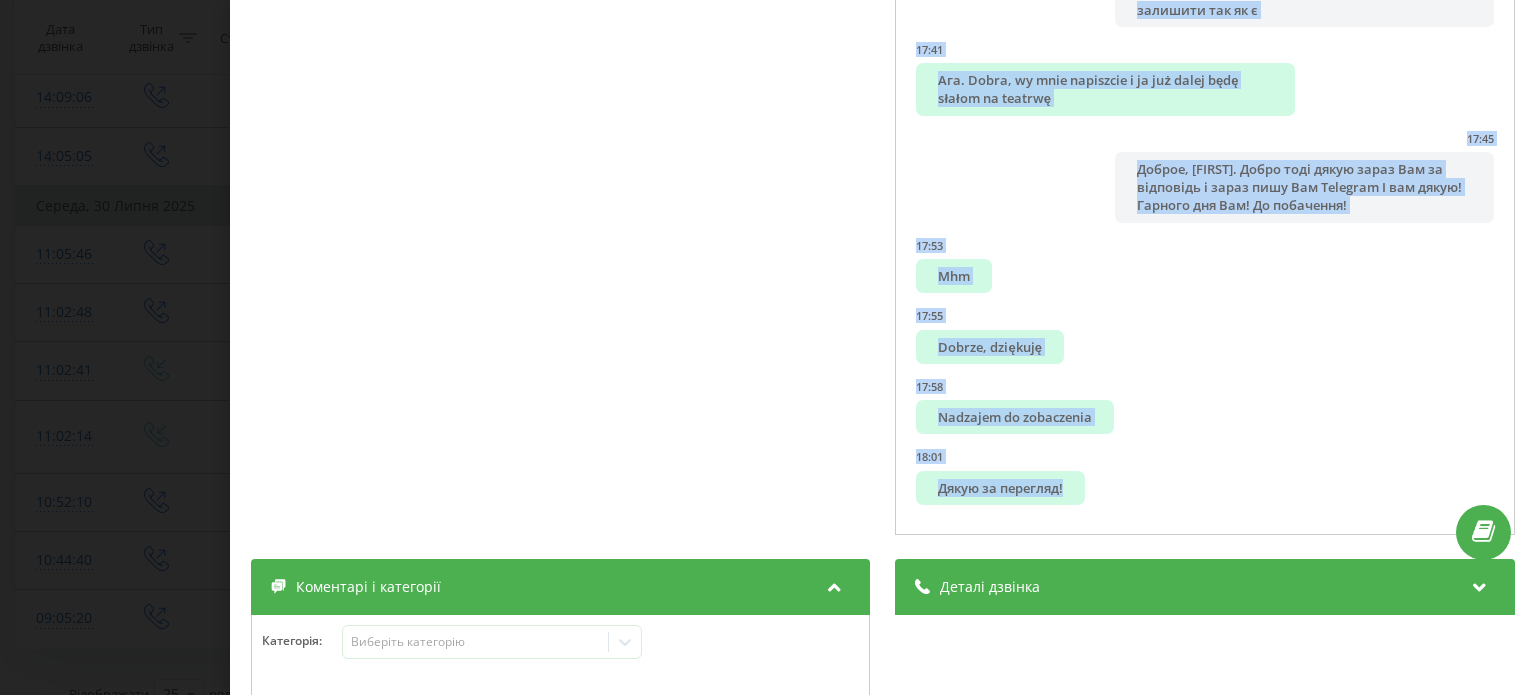 click on "Дзвінок :  de5_-1753862746.125111 Алло? Добре. Так-так от в мене клініка трансплантації волосся і естетичної медицини В нас зараз є Binotel Ну ви напевно знаєте   1 x  - 18:03 00:00   00:00   Транскрипція 00:00 Алло? Добре. Так-так от в мене клініка трансплантації волосся і естетичної медицини В нас зараз є Binotel Ну ви напевно знаєте 00:00 Мар'яна, доброго дня ще раз. Юля з Ringostat. Можемо зараз трішки поспілкуватися? 00:08 Так...Маріана Ви залишала реєстрацію щобільше дізнався про штучний інтелект телефоній 00:13 Тоді якщо можне тут розкажіть чим займаїтесь ну які основні завдання потрібно вирішити" at bounding box center [768, 347] 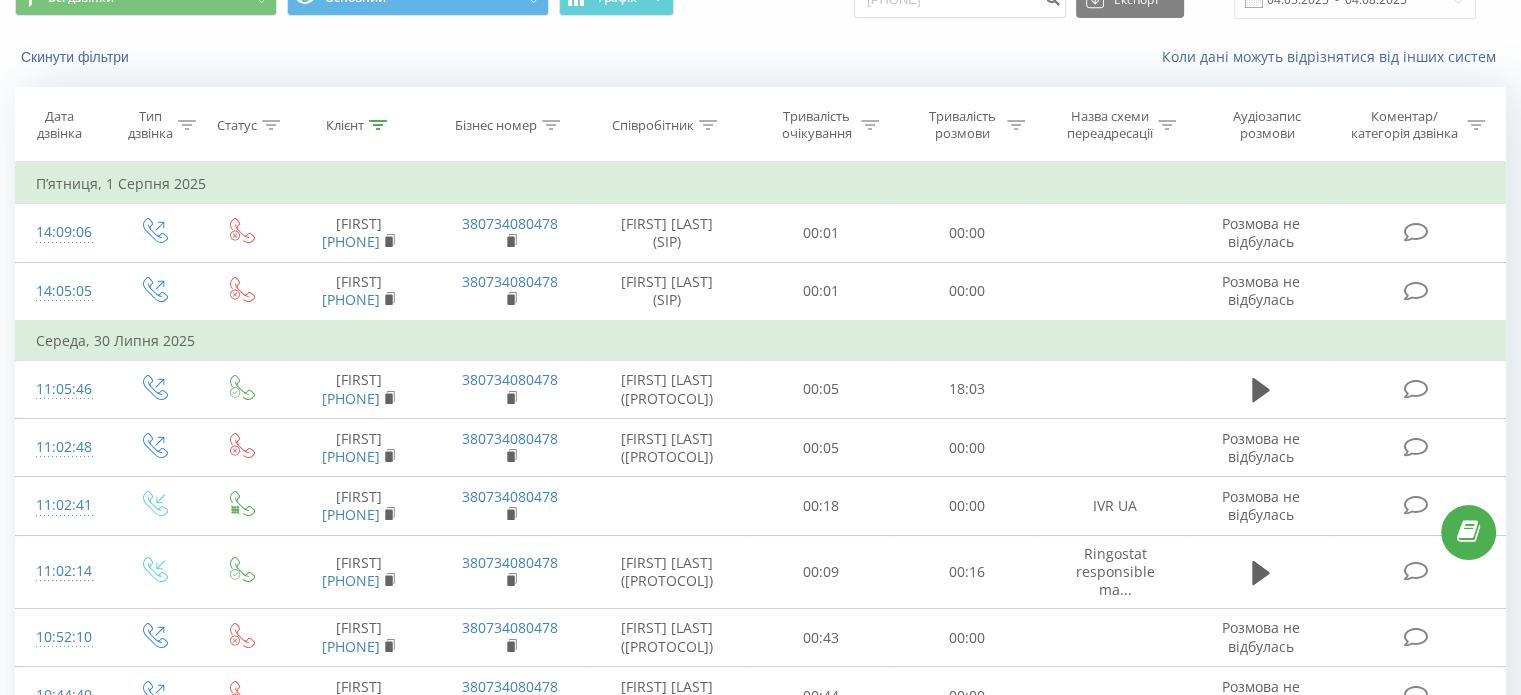 scroll, scrollTop: 0, scrollLeft: 0, axis: both 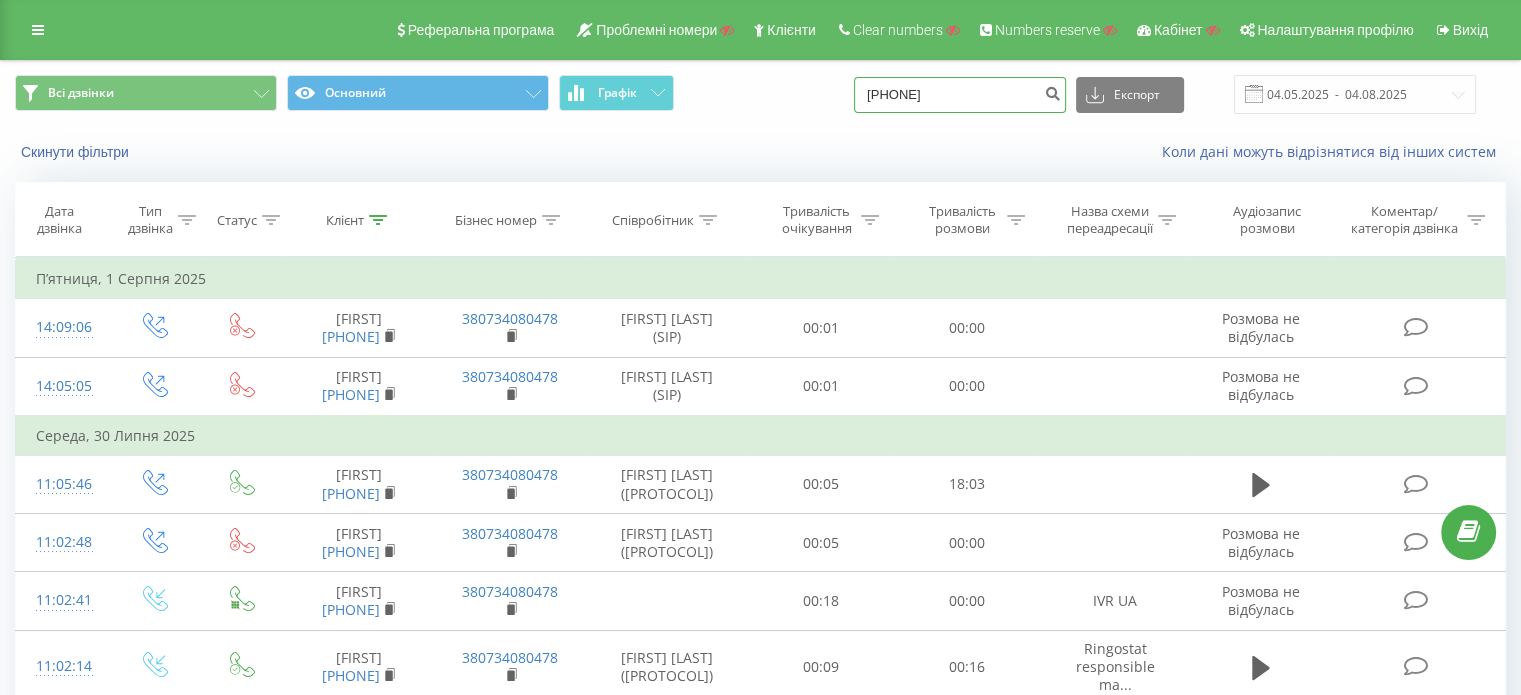 click on "380968217978" at bounding box center [960, 95] 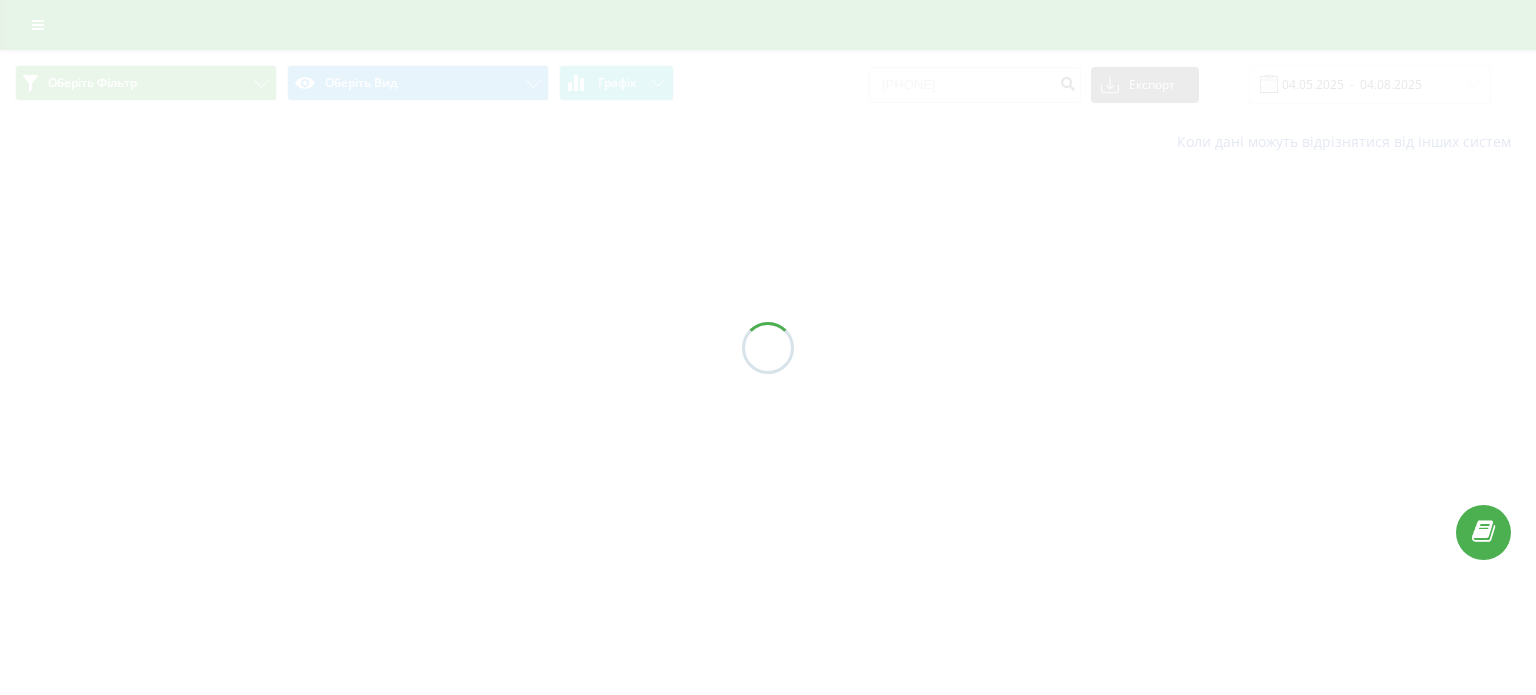 scroll, scrollTop: 0, scrollLeft: 0, axis: both 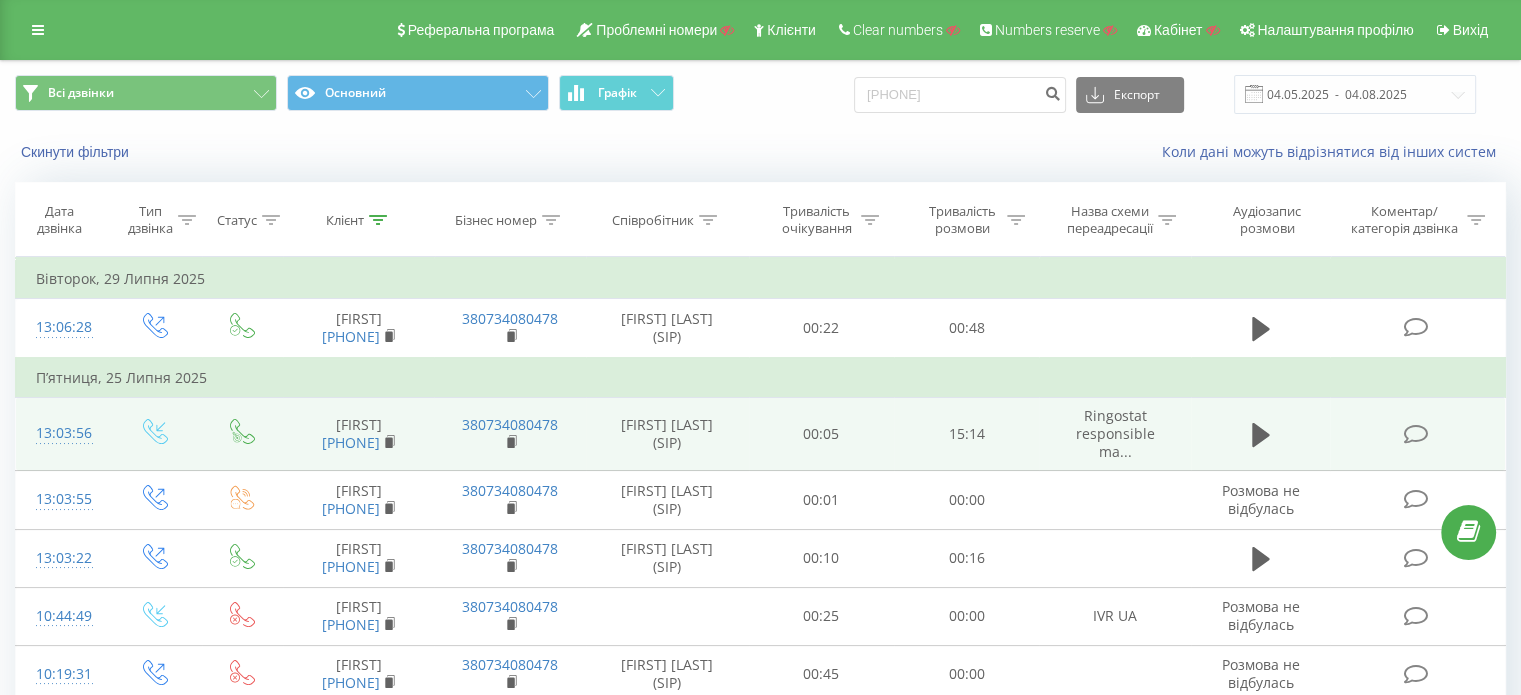 click at bounding box center (1415, 434) 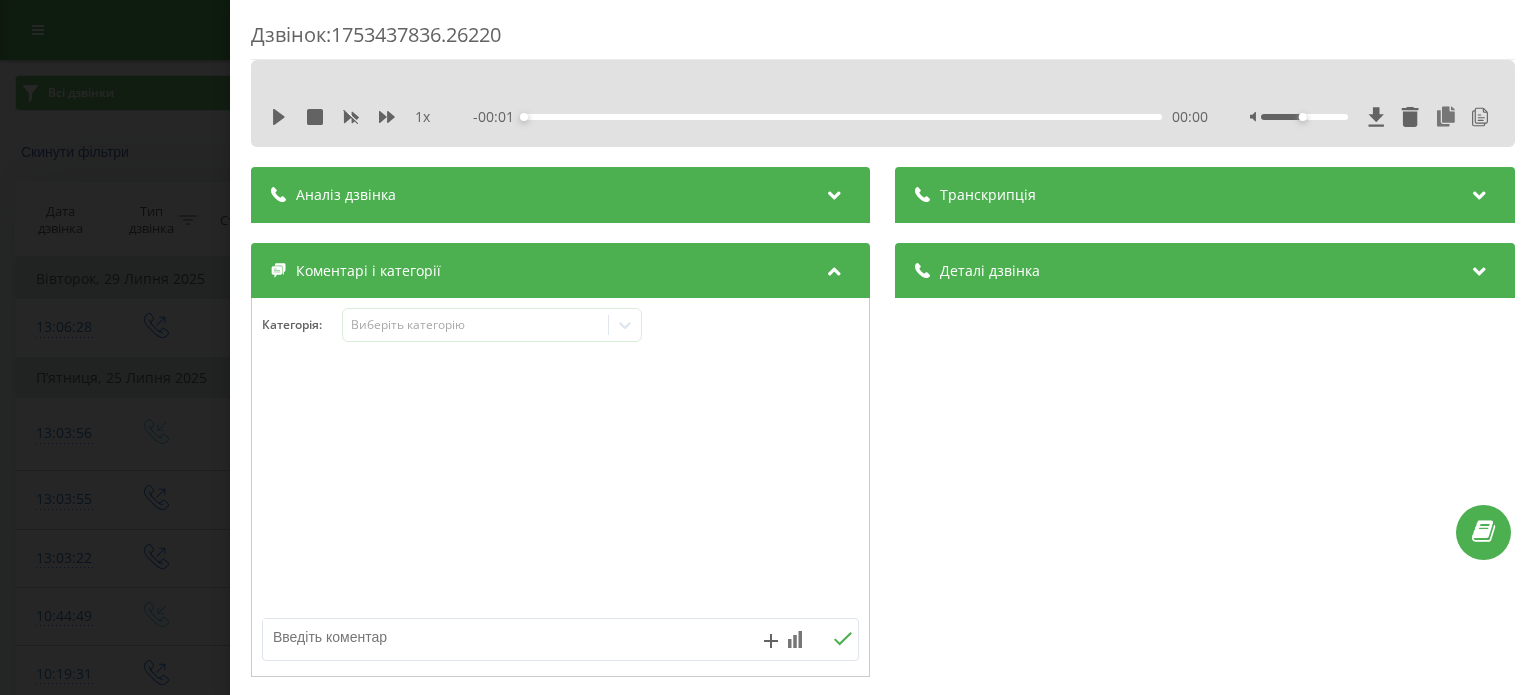 click on "Транскрипція" at bounding box center (1205, 195) 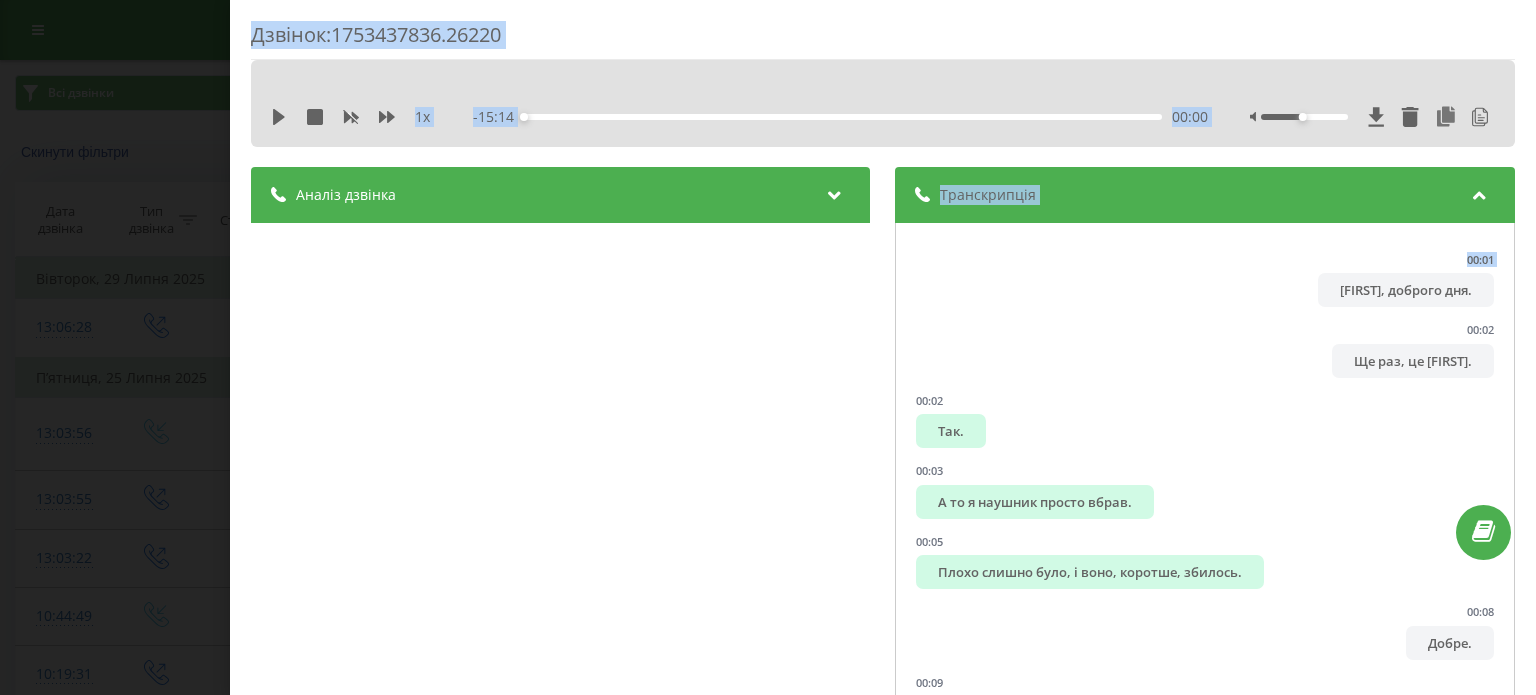 scroll, scrollTop: 223, scrollLeft: 0, axis: vertical 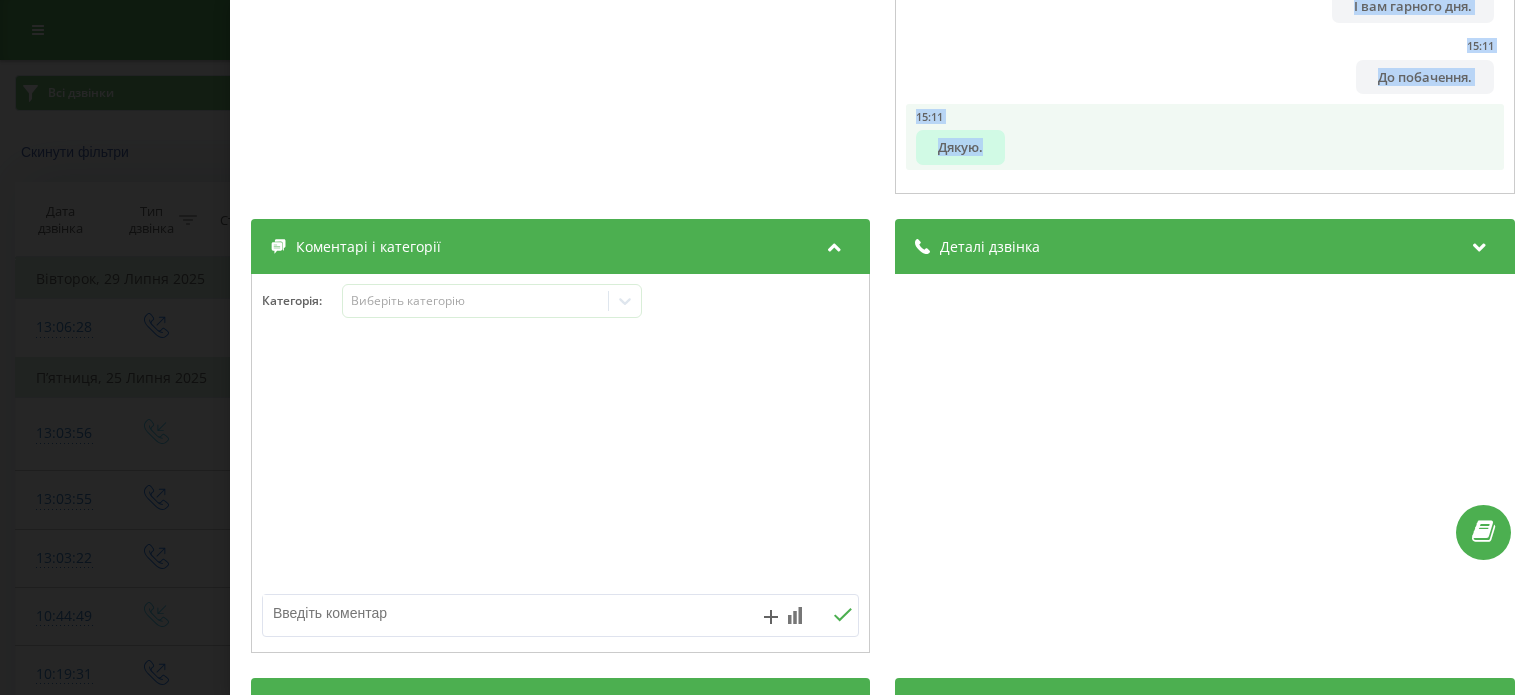 drag, startPoint x: 937, startPoint y: 279, endPoint x: 1050, endPoint y: 141, distance: 178.36198 